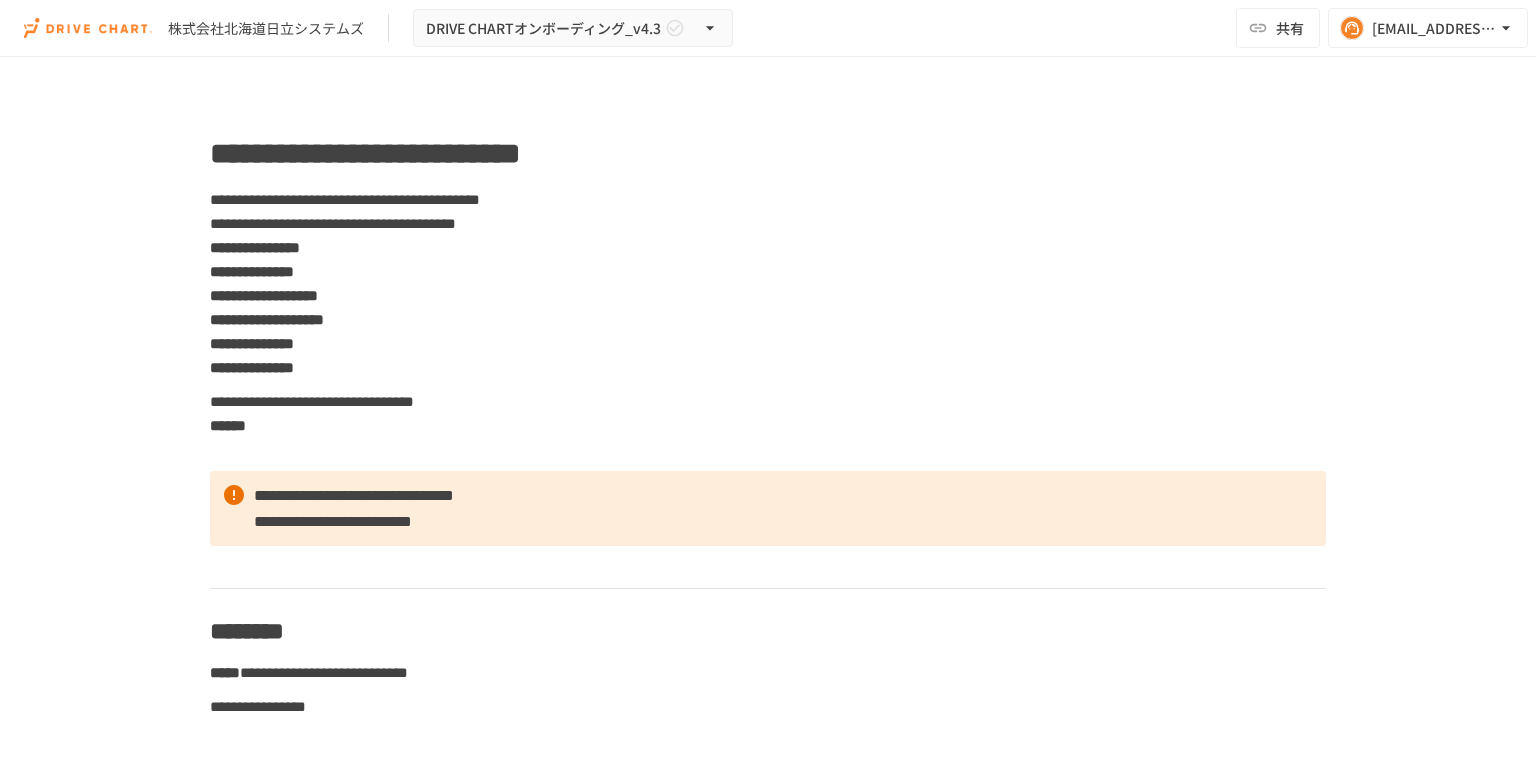 scroll, scrollTop: 0, scrollLeft: 0, axis: both 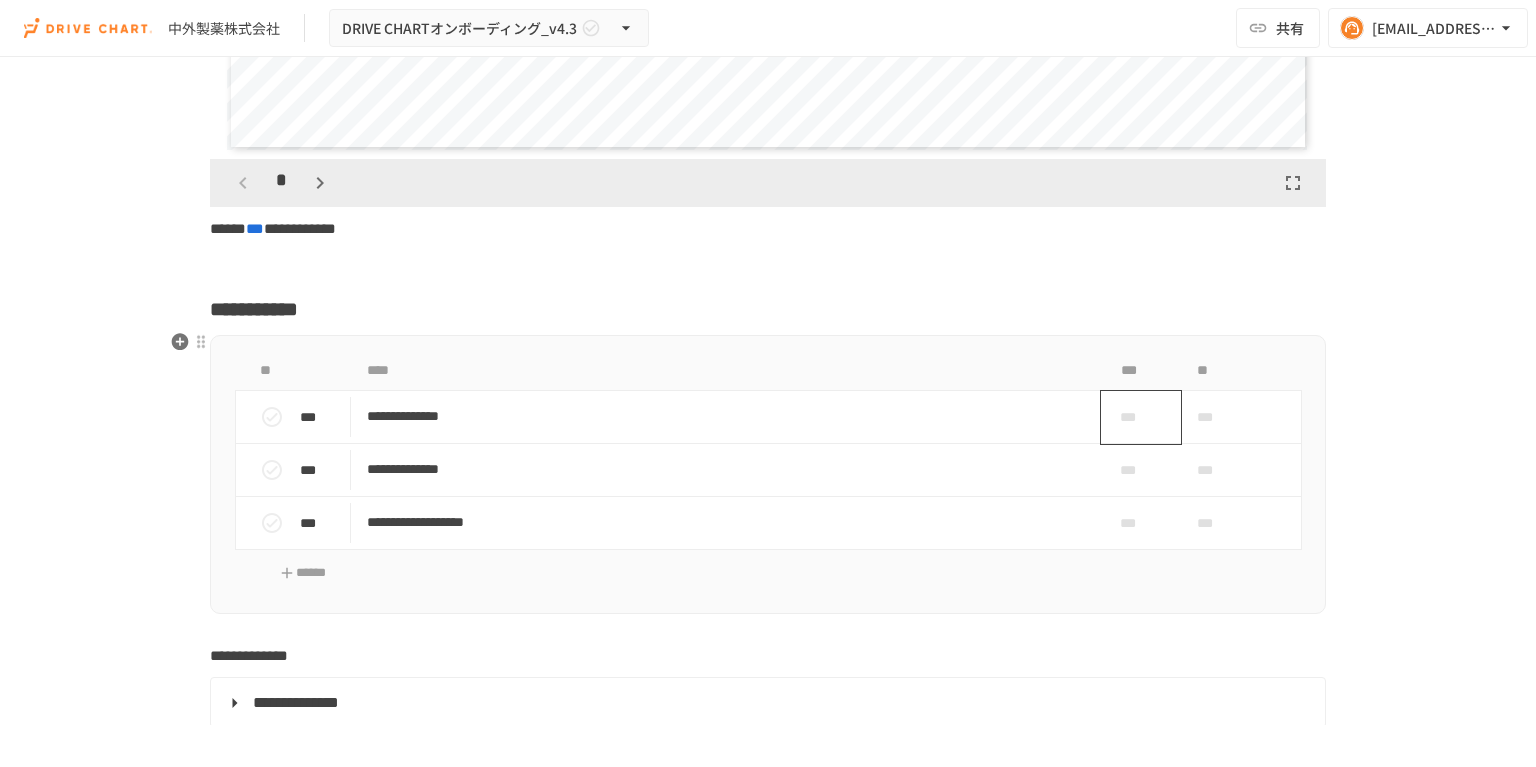 click on "***" at bounding box center (1133, 417) 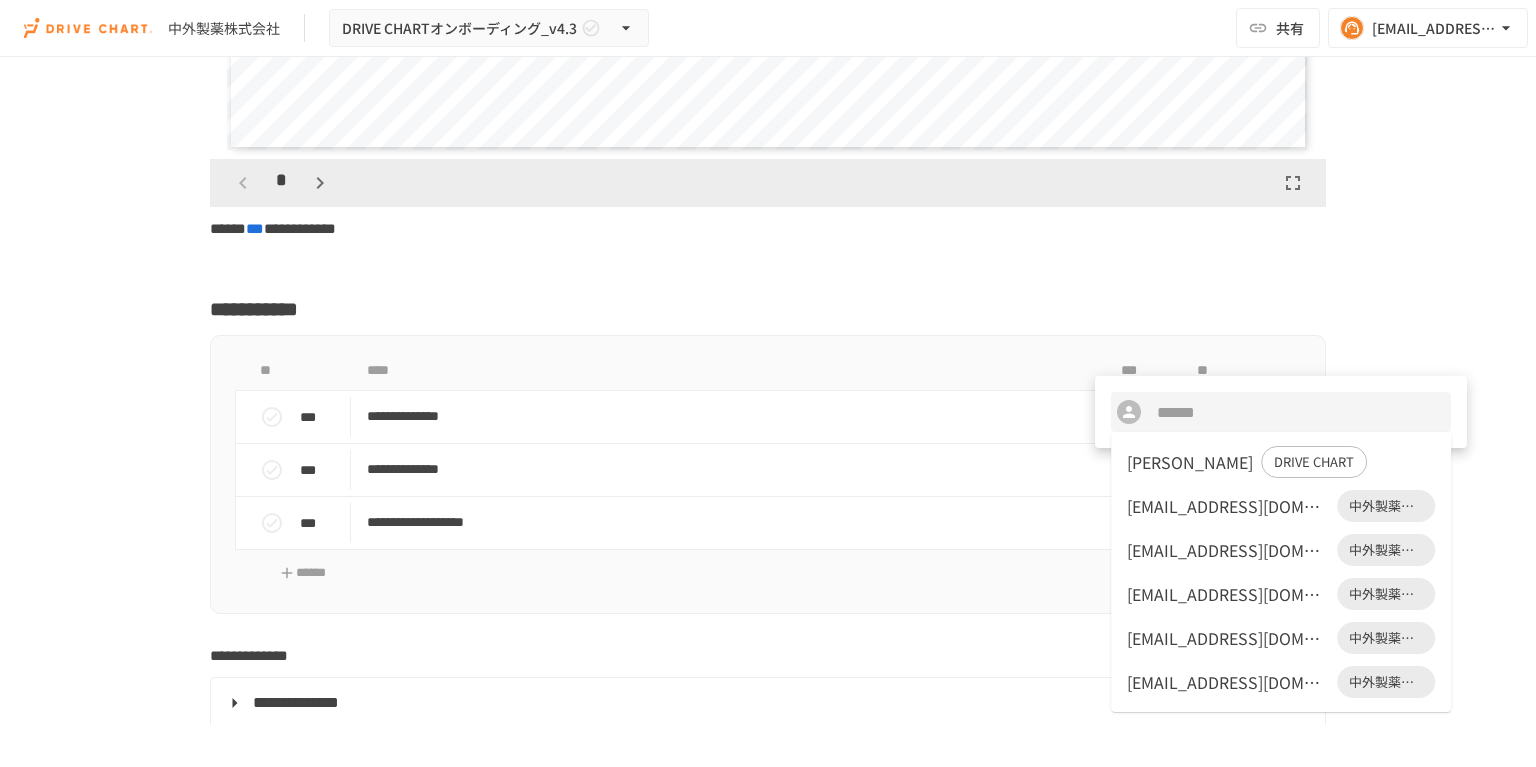 click at bounding box center [768, 383] 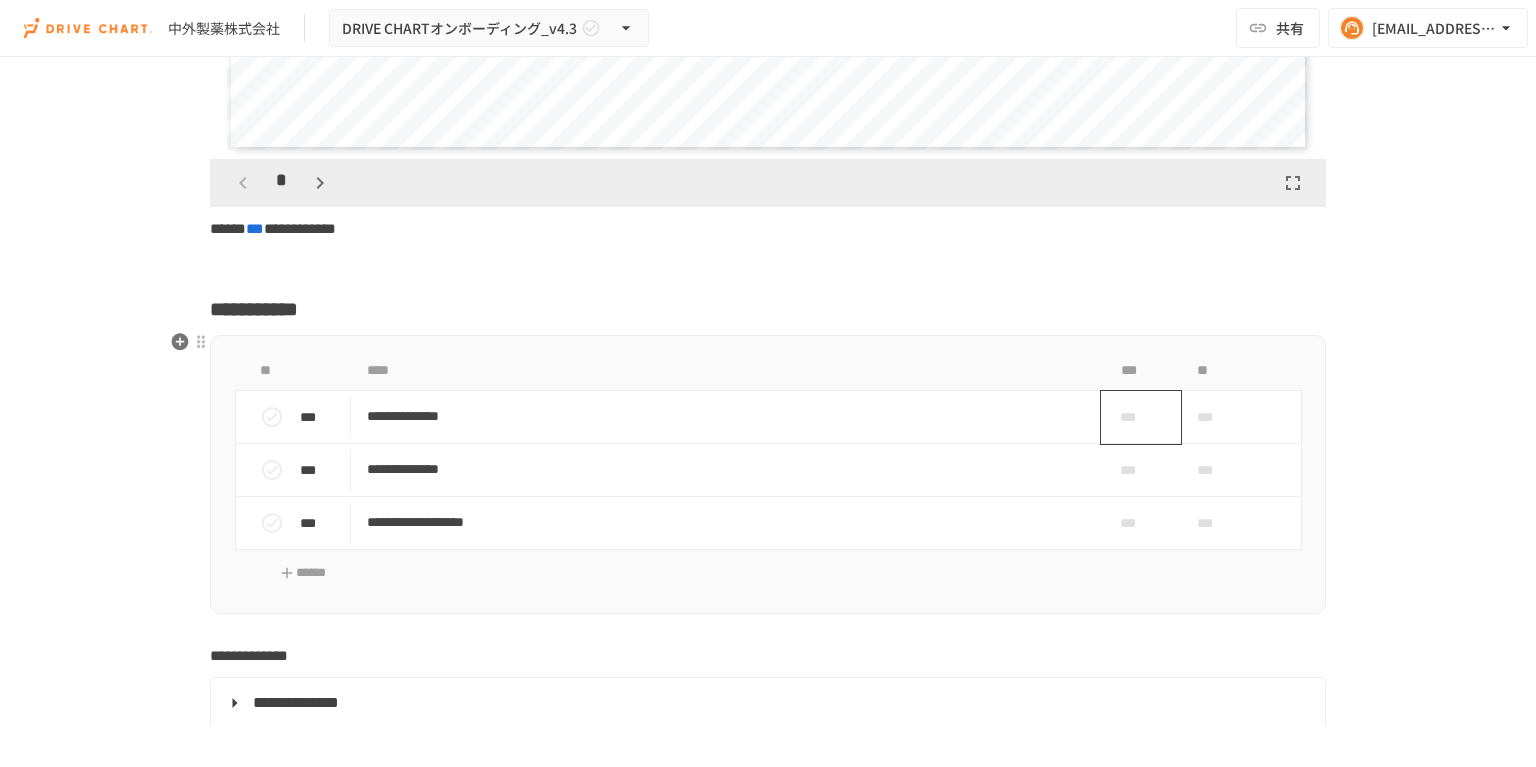 click on "***" at bounding box center [1133, 417] 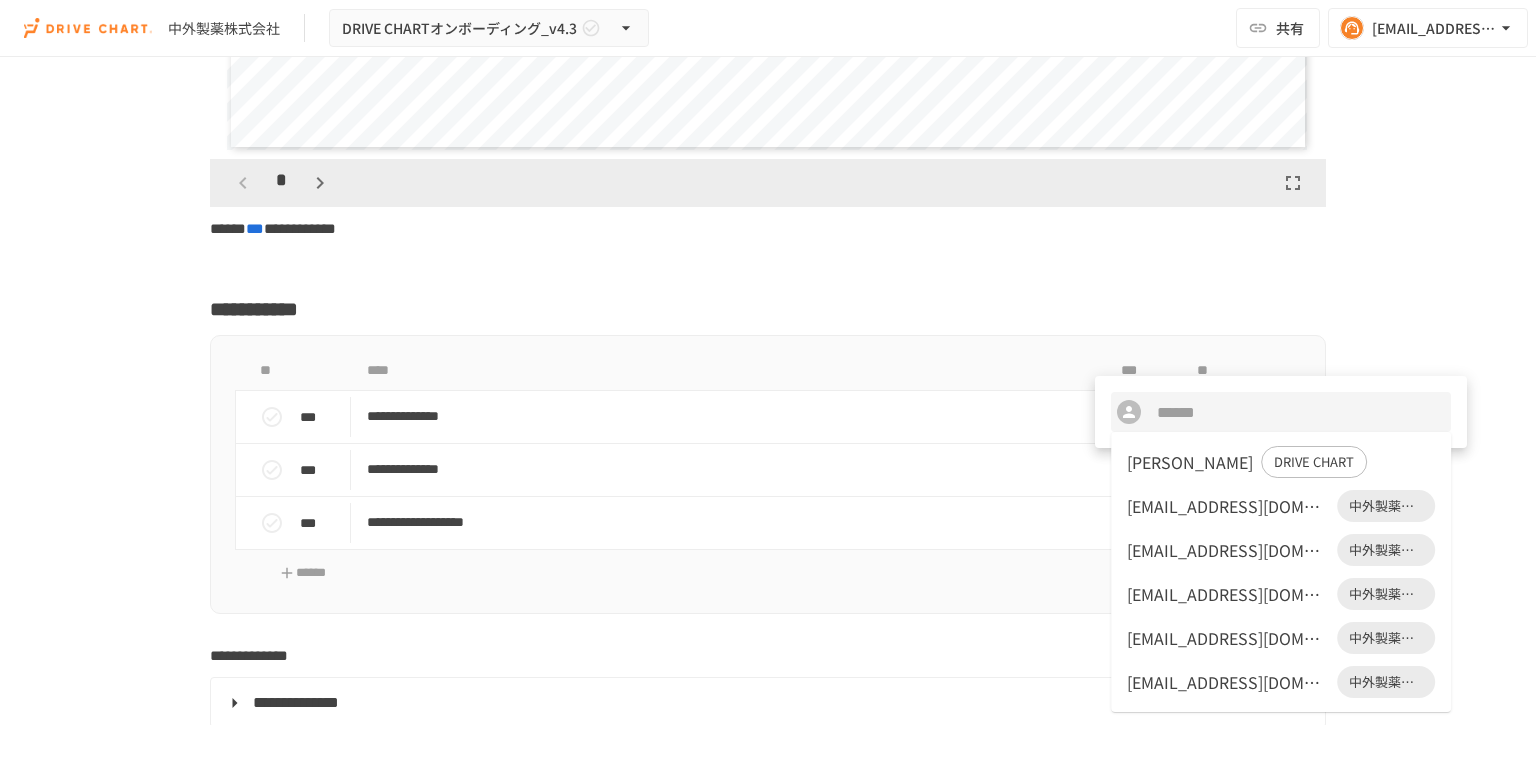 click on "宮石 勇馬" at bounding box center [1190, 462] 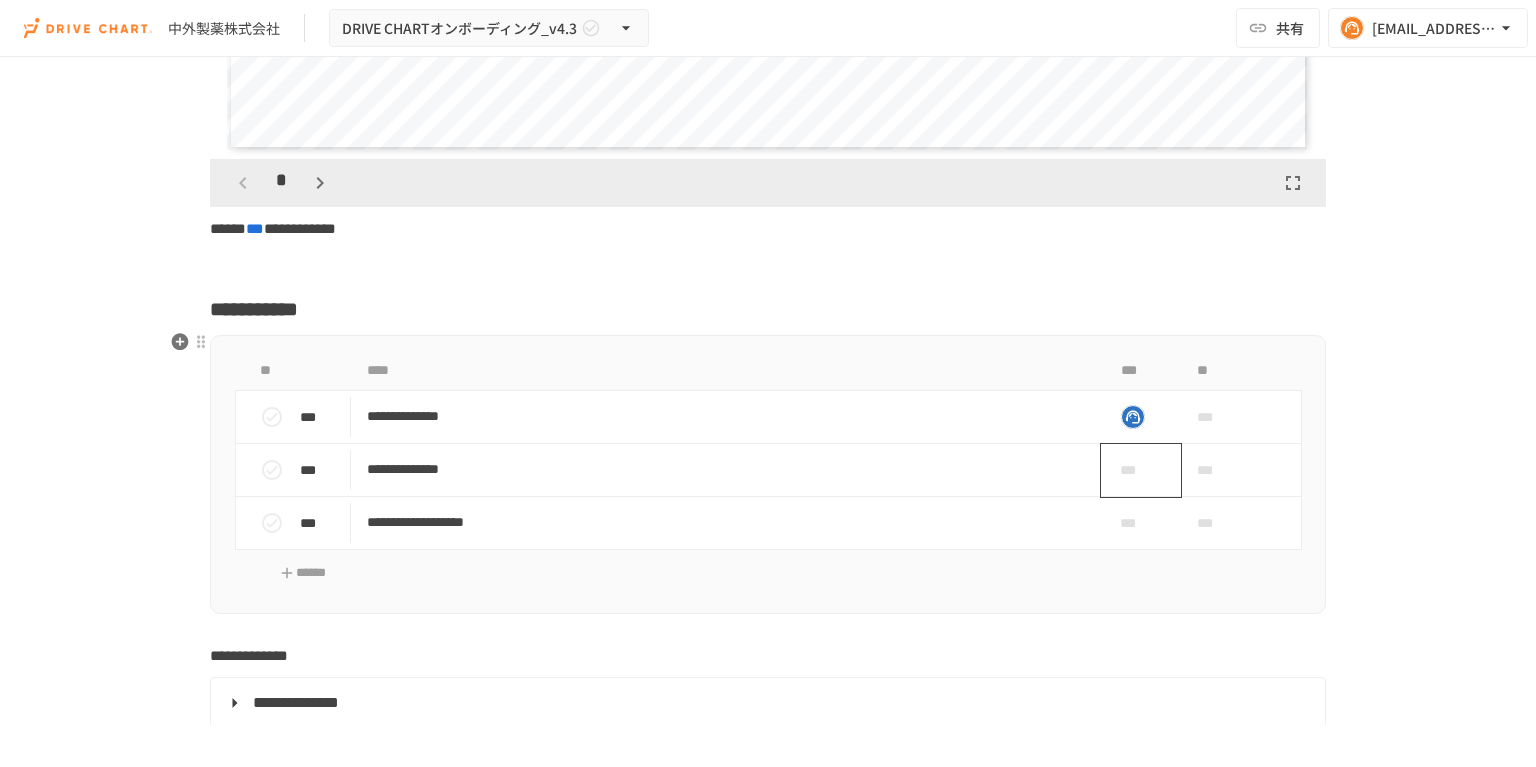 click on "***" at bounding box center [1133, 470] 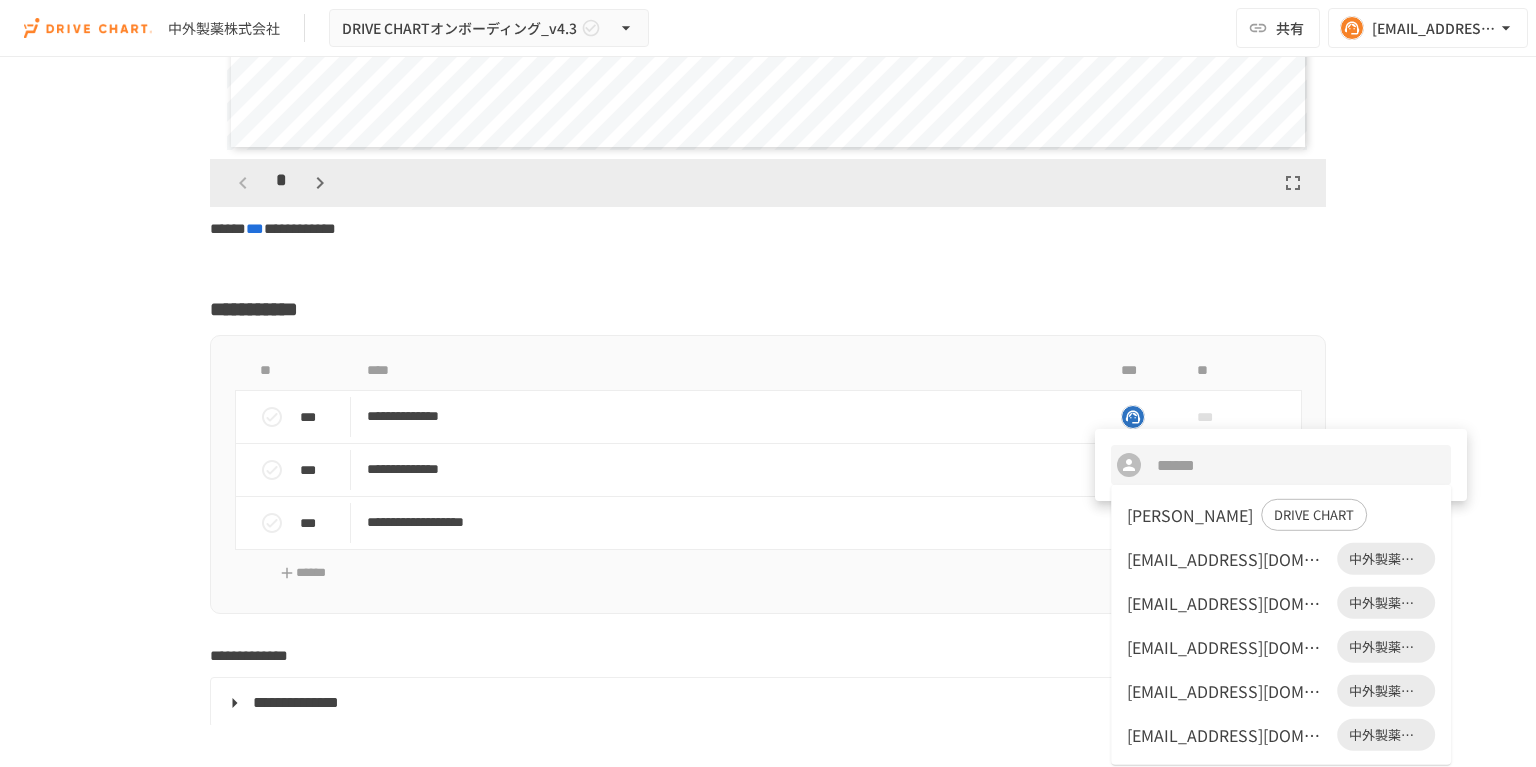 click on "宮石 勇馬 DRIVE CHART" at bounding box center (1281, 515) 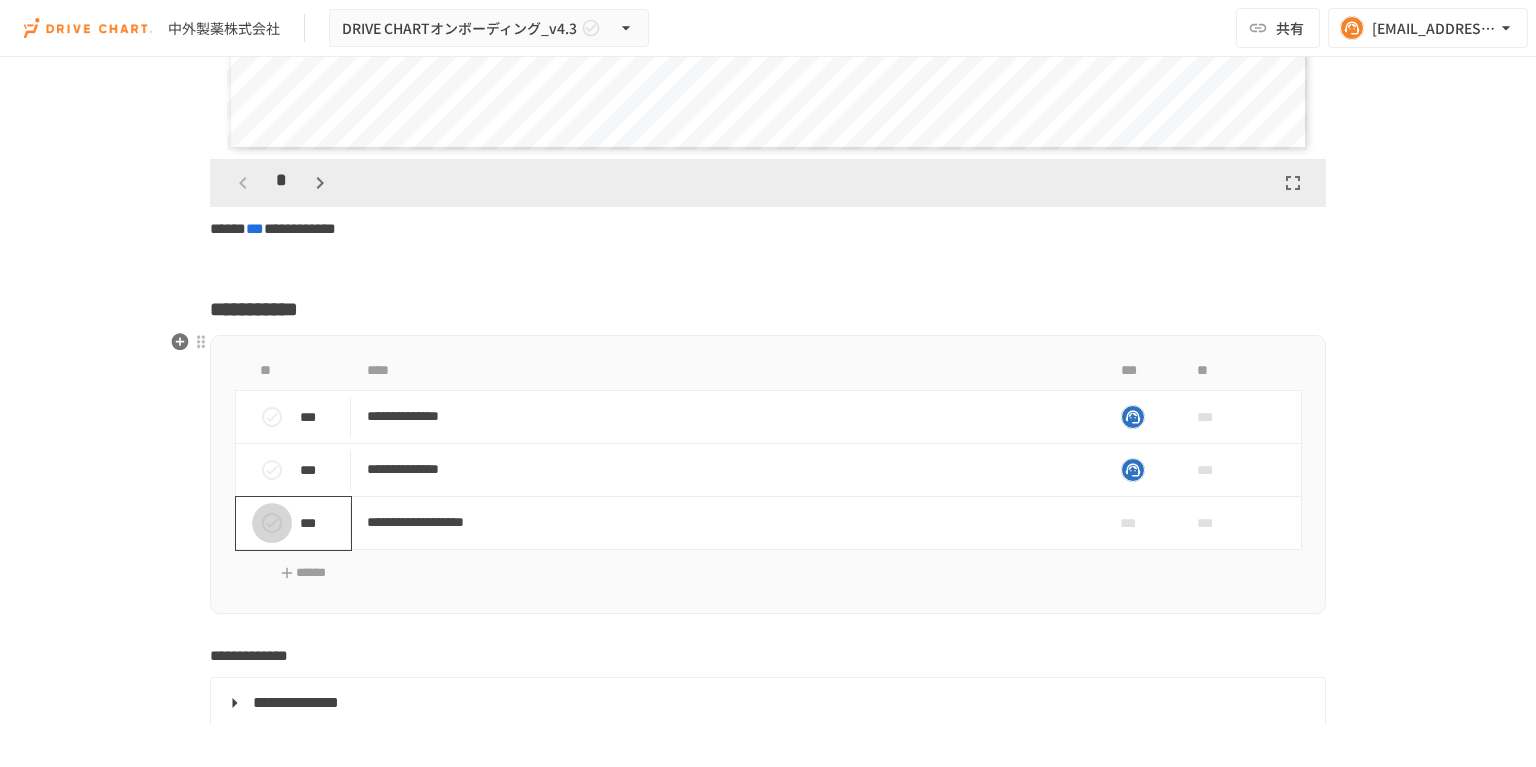 click 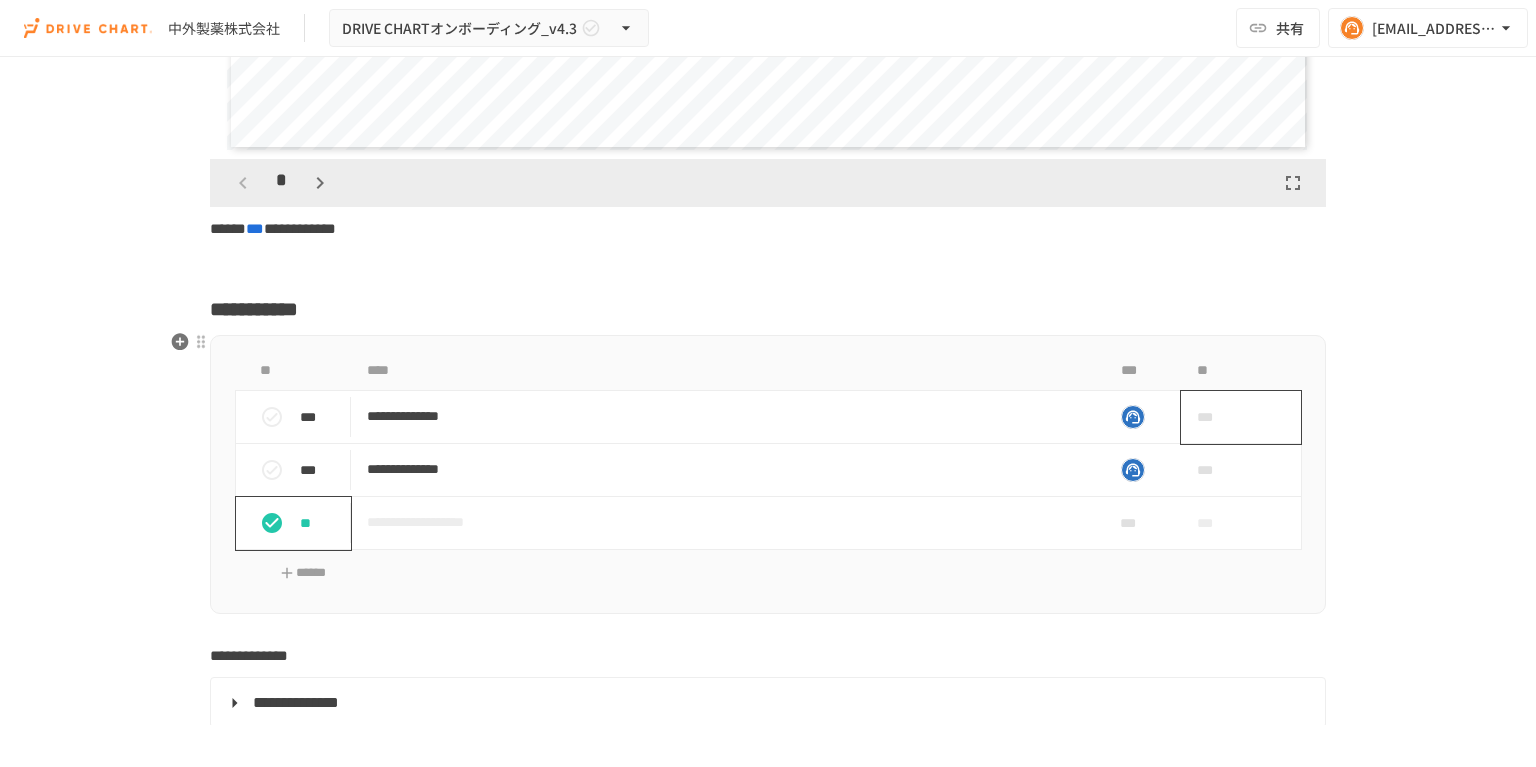 click on "***" at bounding box center (1218, 417) 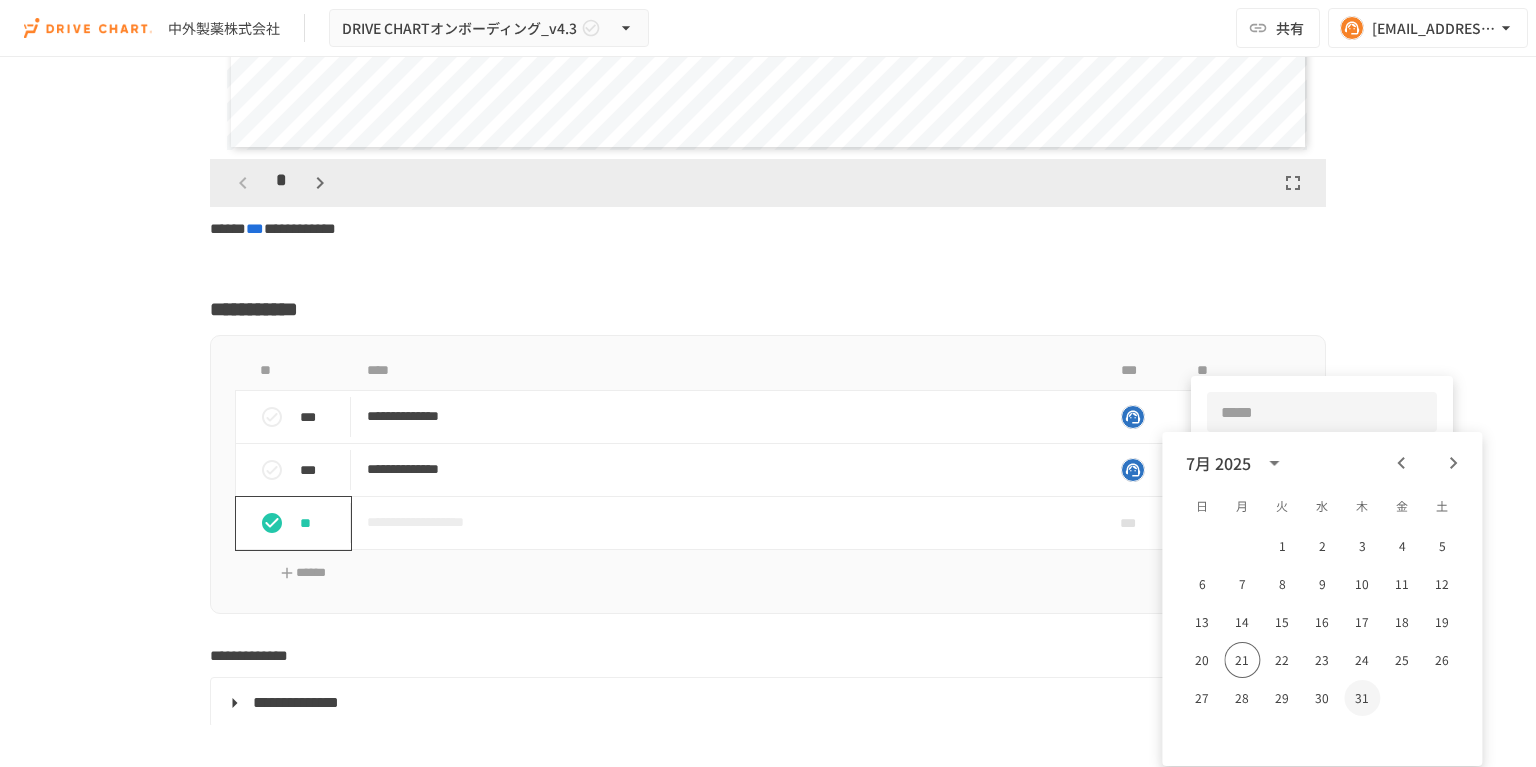click on "31" at bounding box center (1362, 698) 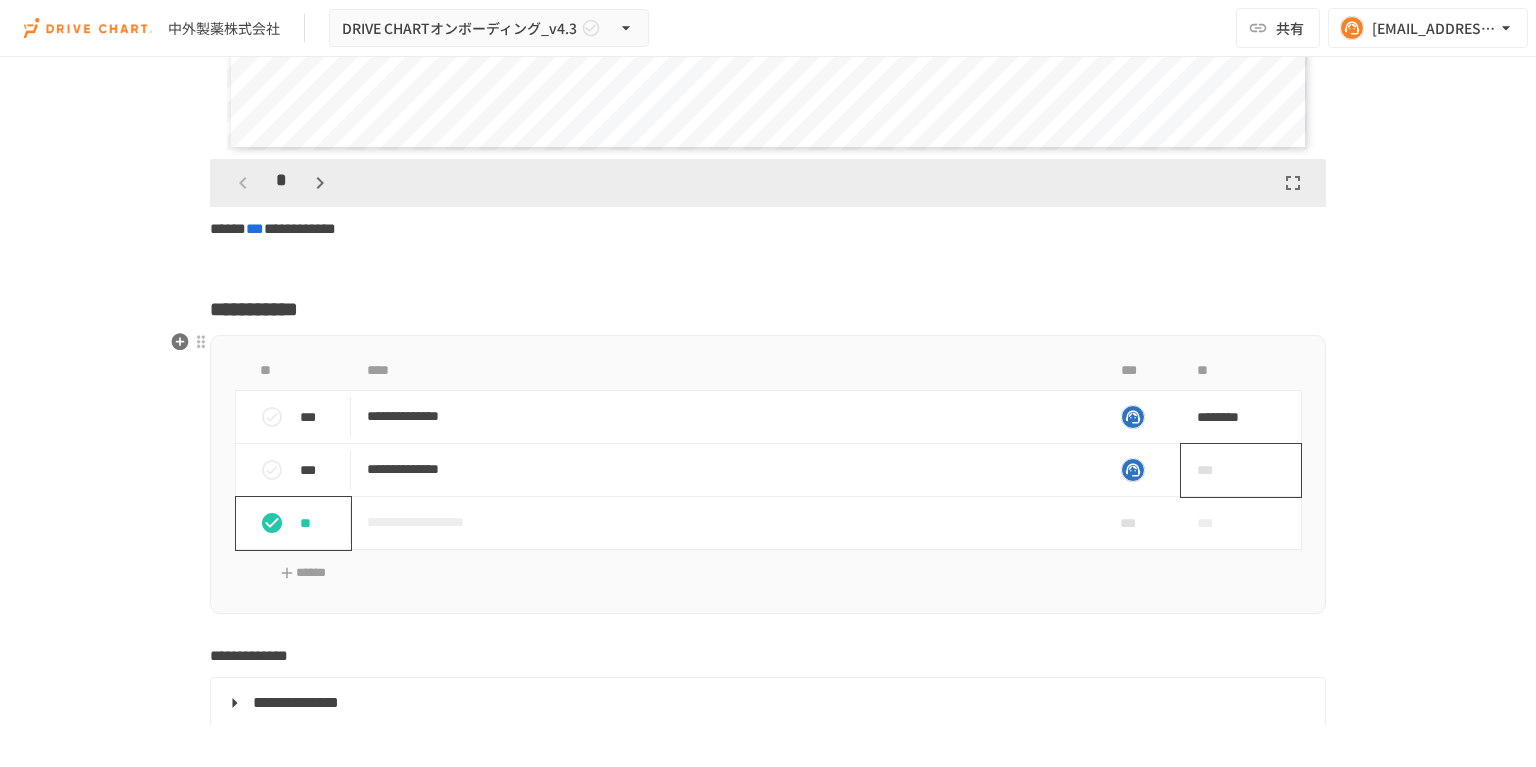 click on "***" at bounding box center [1218, 470] 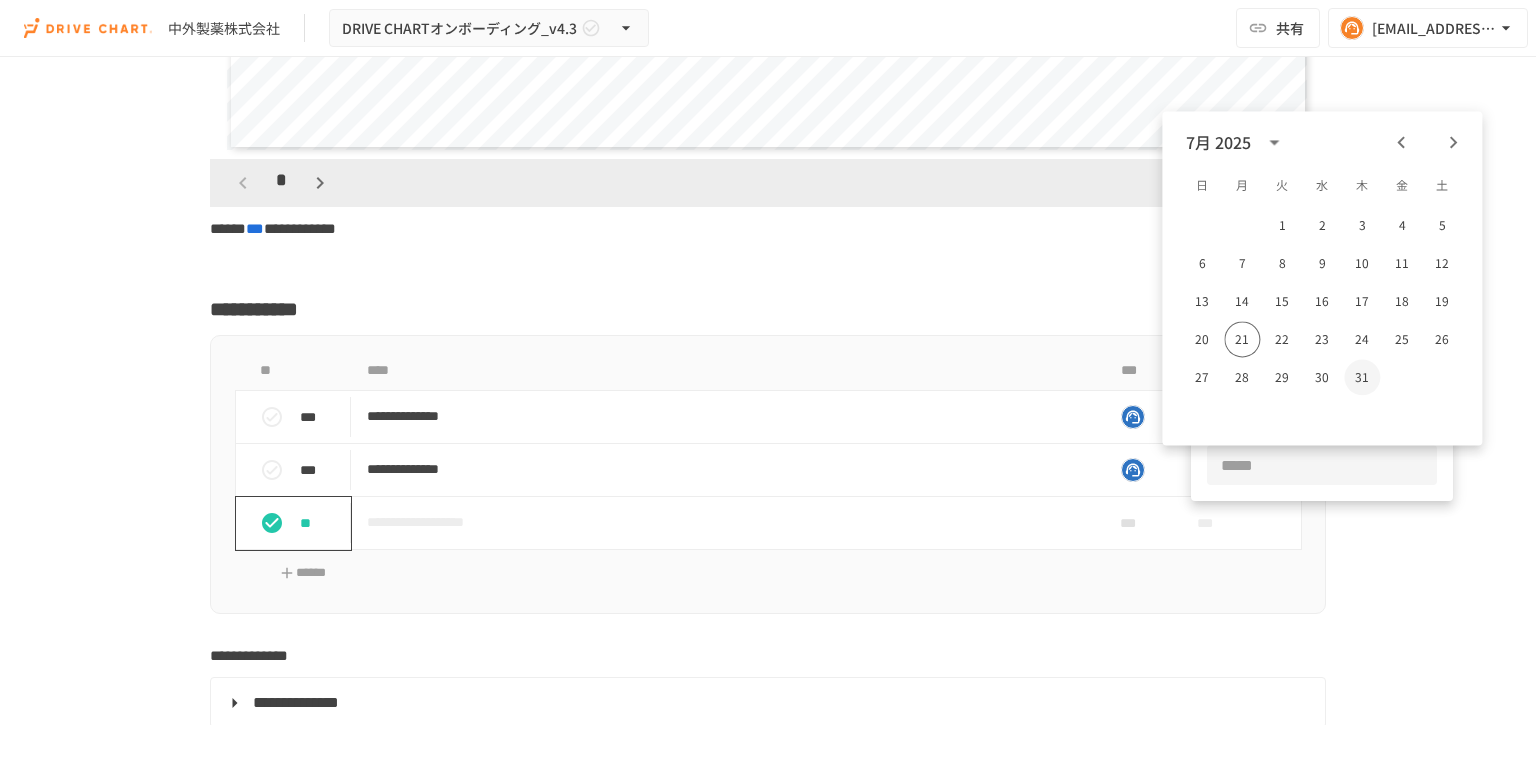 click on "31" at bounding box center [1362, 377] 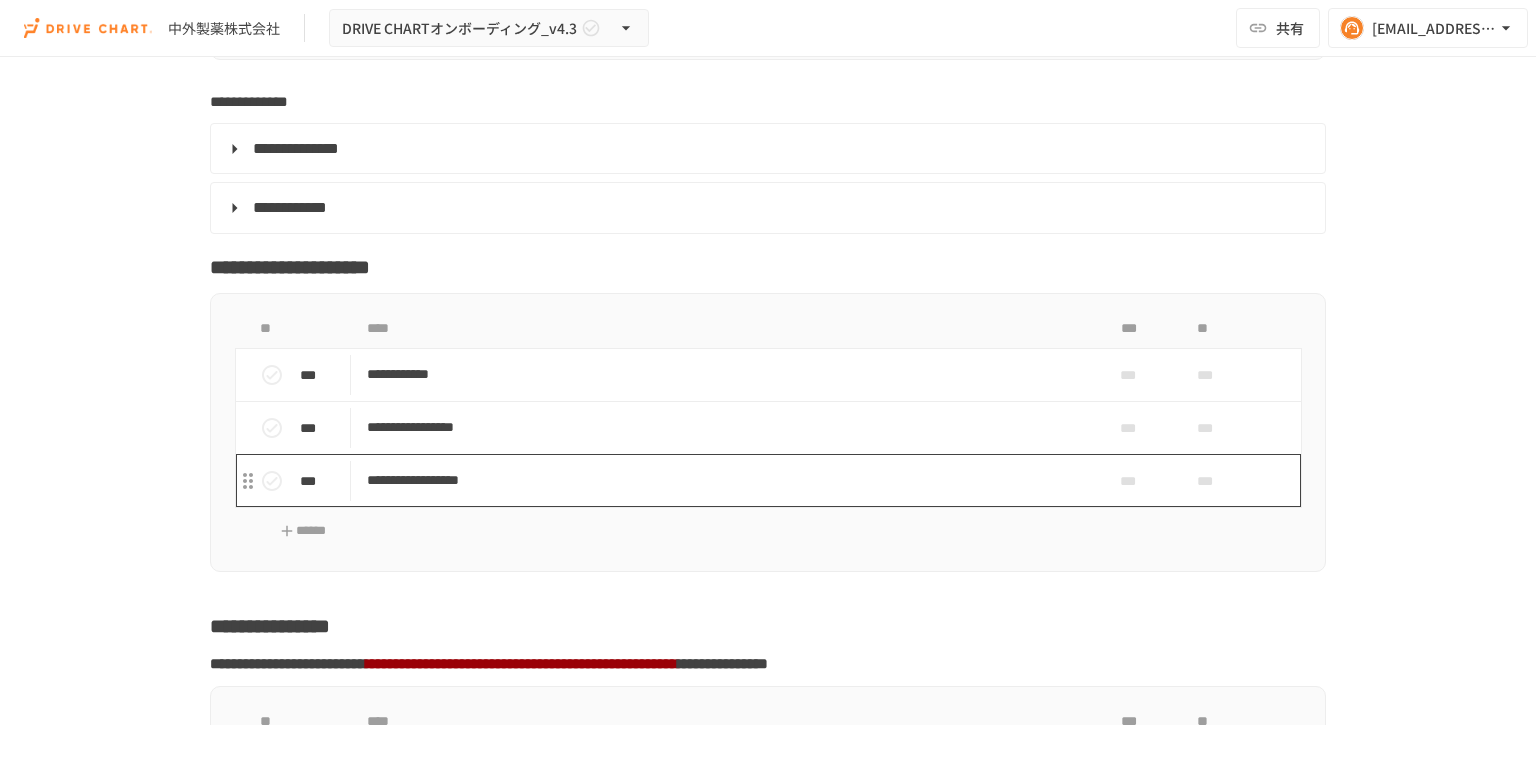 scroll, scrollTop: 3840, scrollLeft: 0, axis: vertical 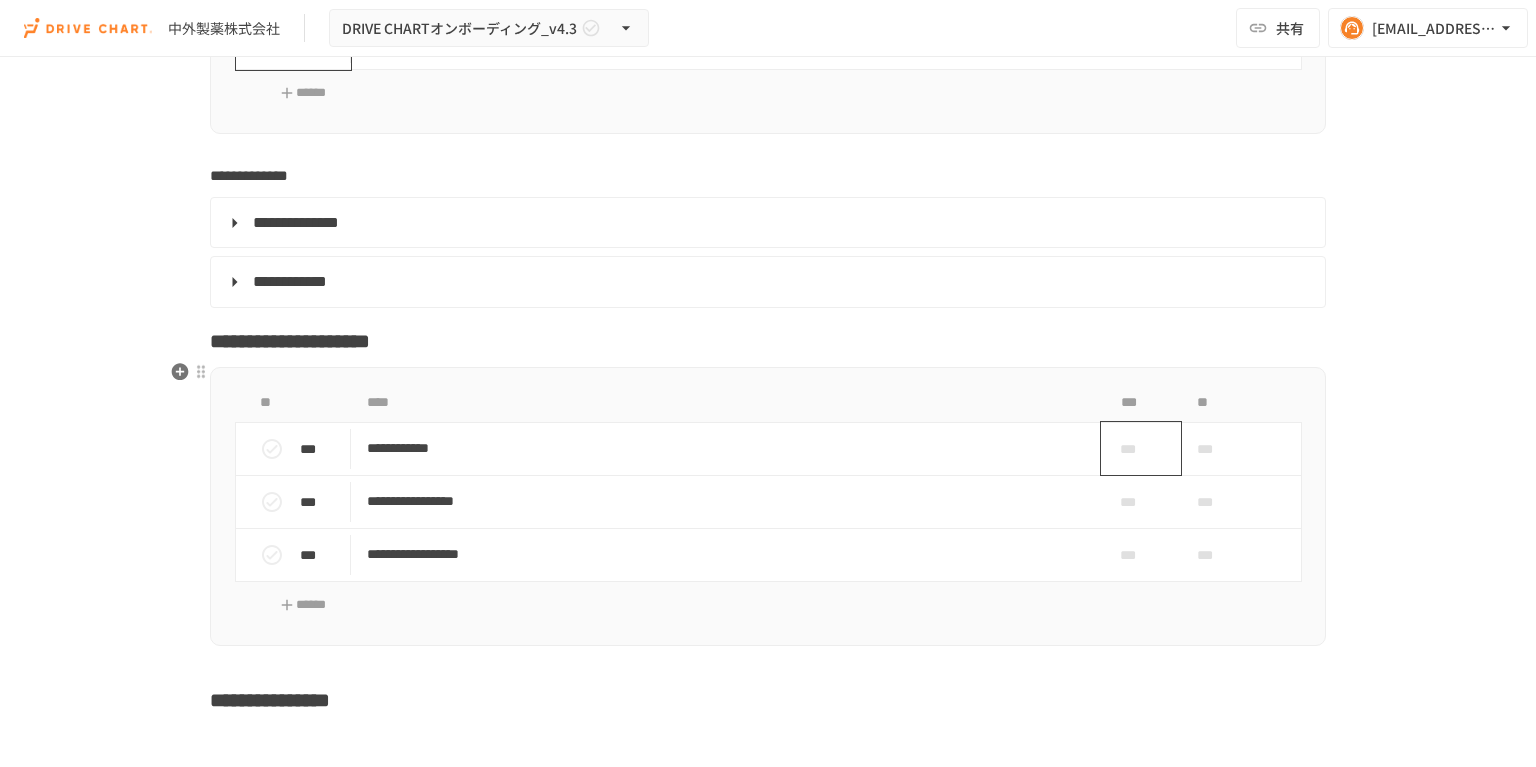 click on "***" at bounding box center [1141, 448] 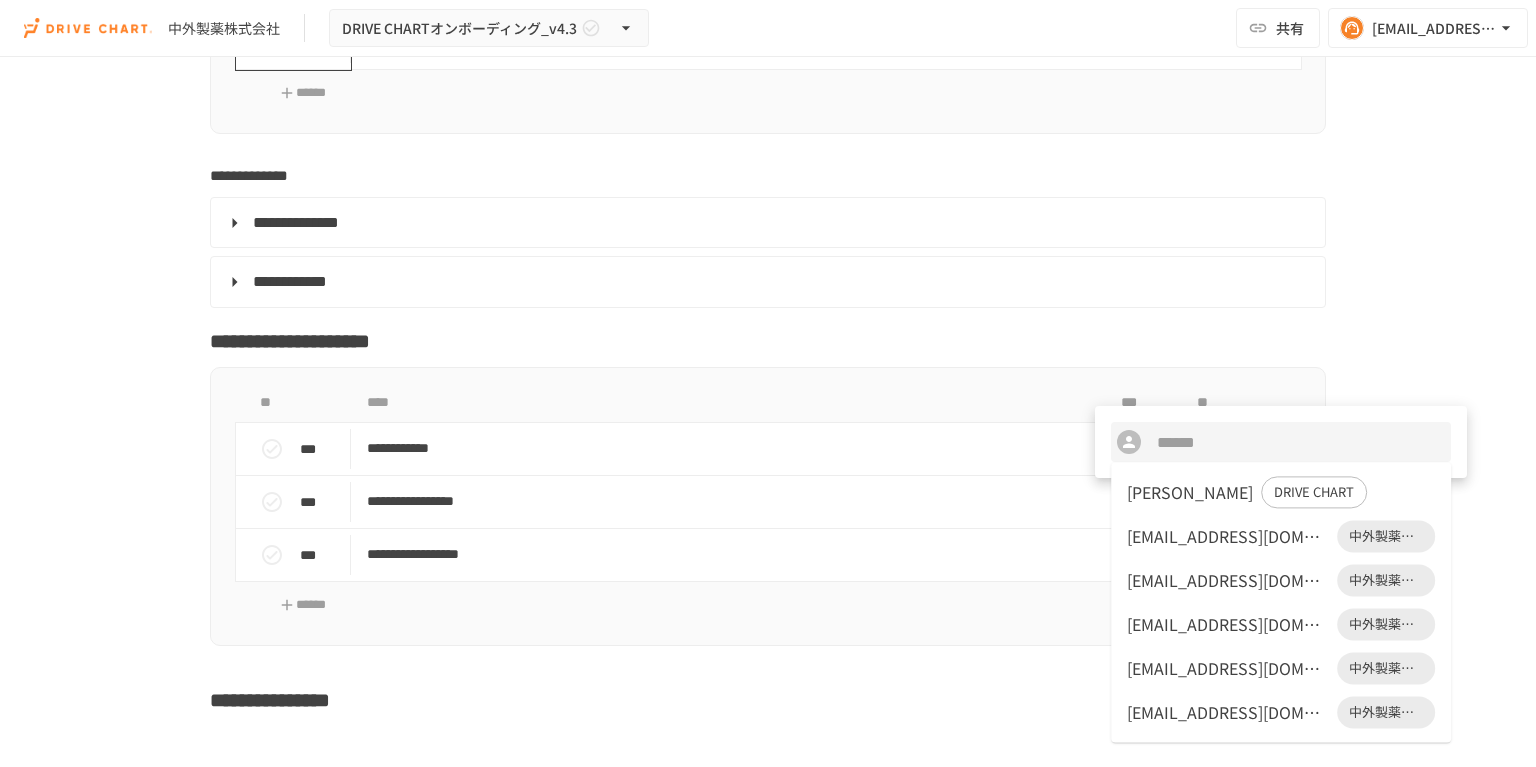 click on "nishikawa.masatoshi31@chugai-pharm.co.jp 中外製薬株式会社" at bounding box center [1281, 624] 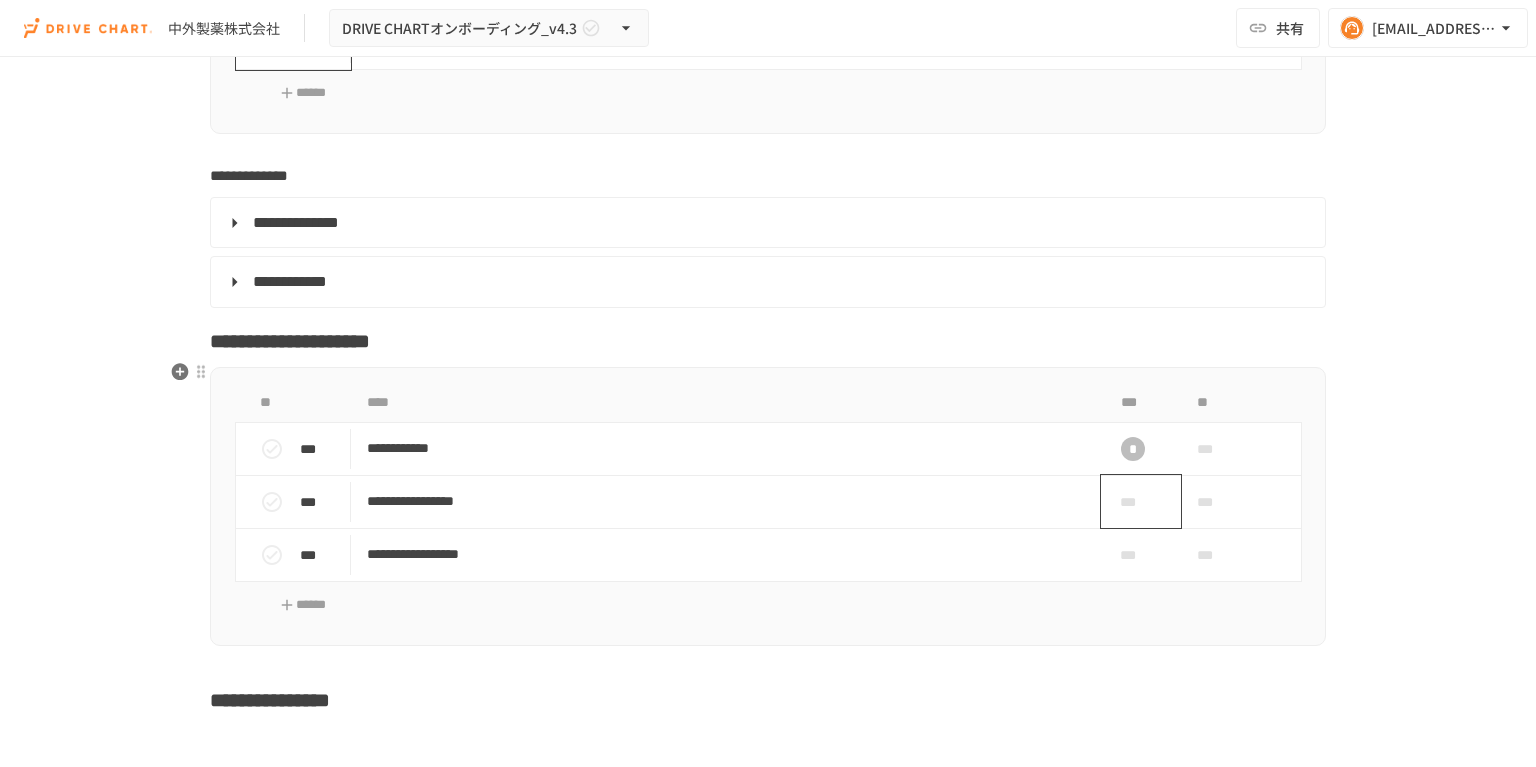 click on "***" at bounding box center [1133, 502] 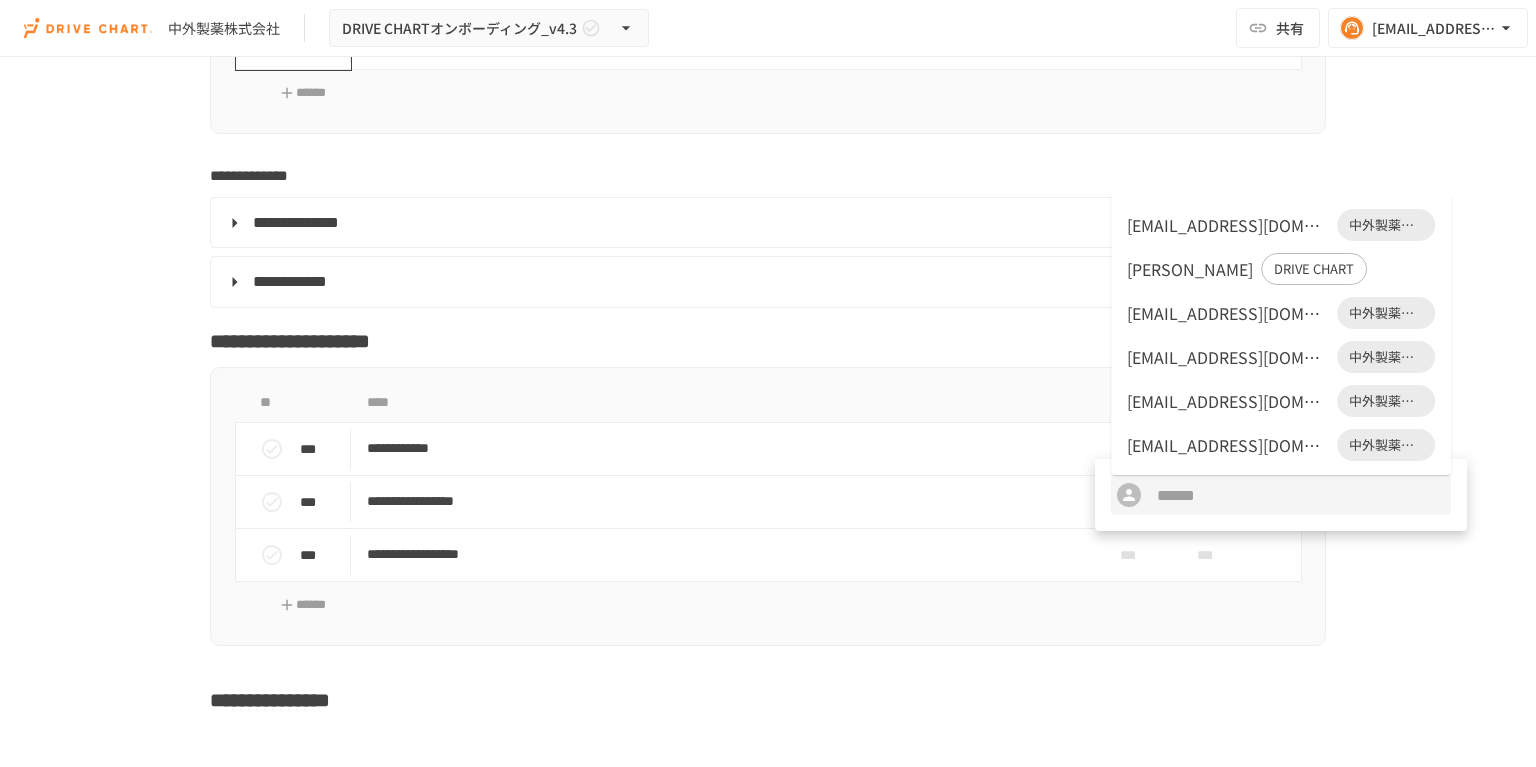 click on "nishikawa.masatoshi31@chugai-pharm.co.jp" at bounding box center [1228, 225] 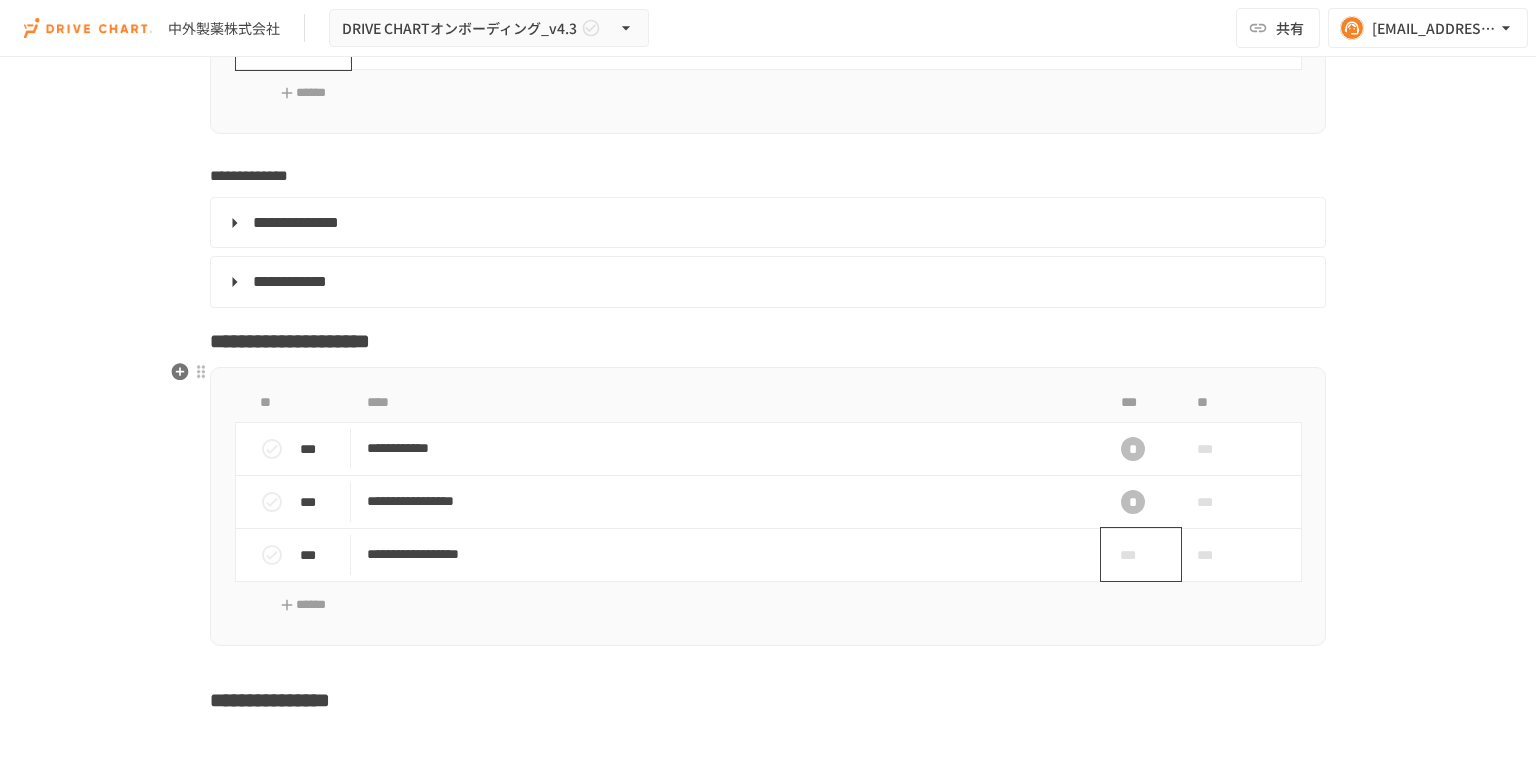 click on "***" at bounding box center [1133, 555] 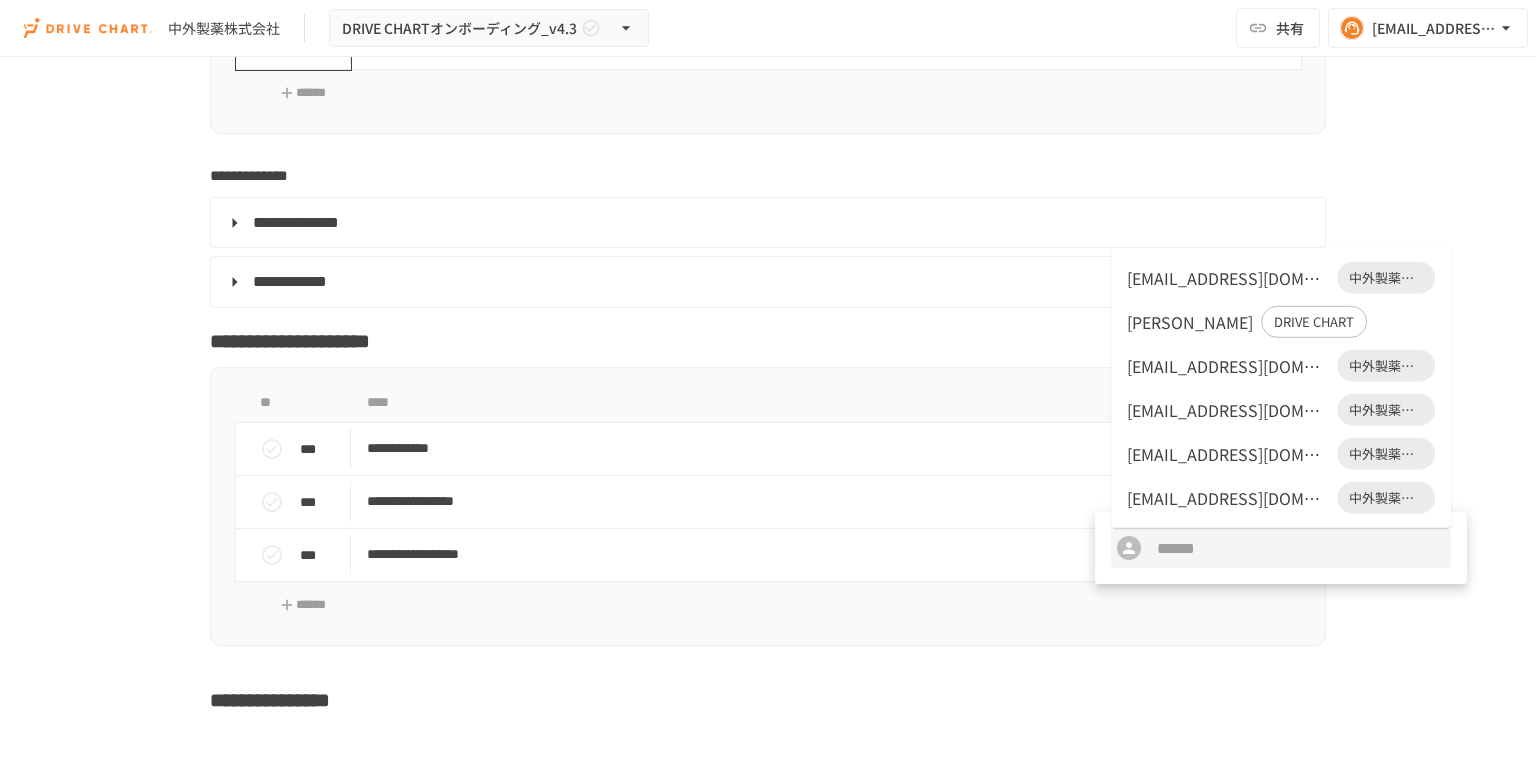 click on "nishikawa.masatoshi31@chugai-pharm.co.jp 中外製薬株式会社" at bounding box center [1281, 278] 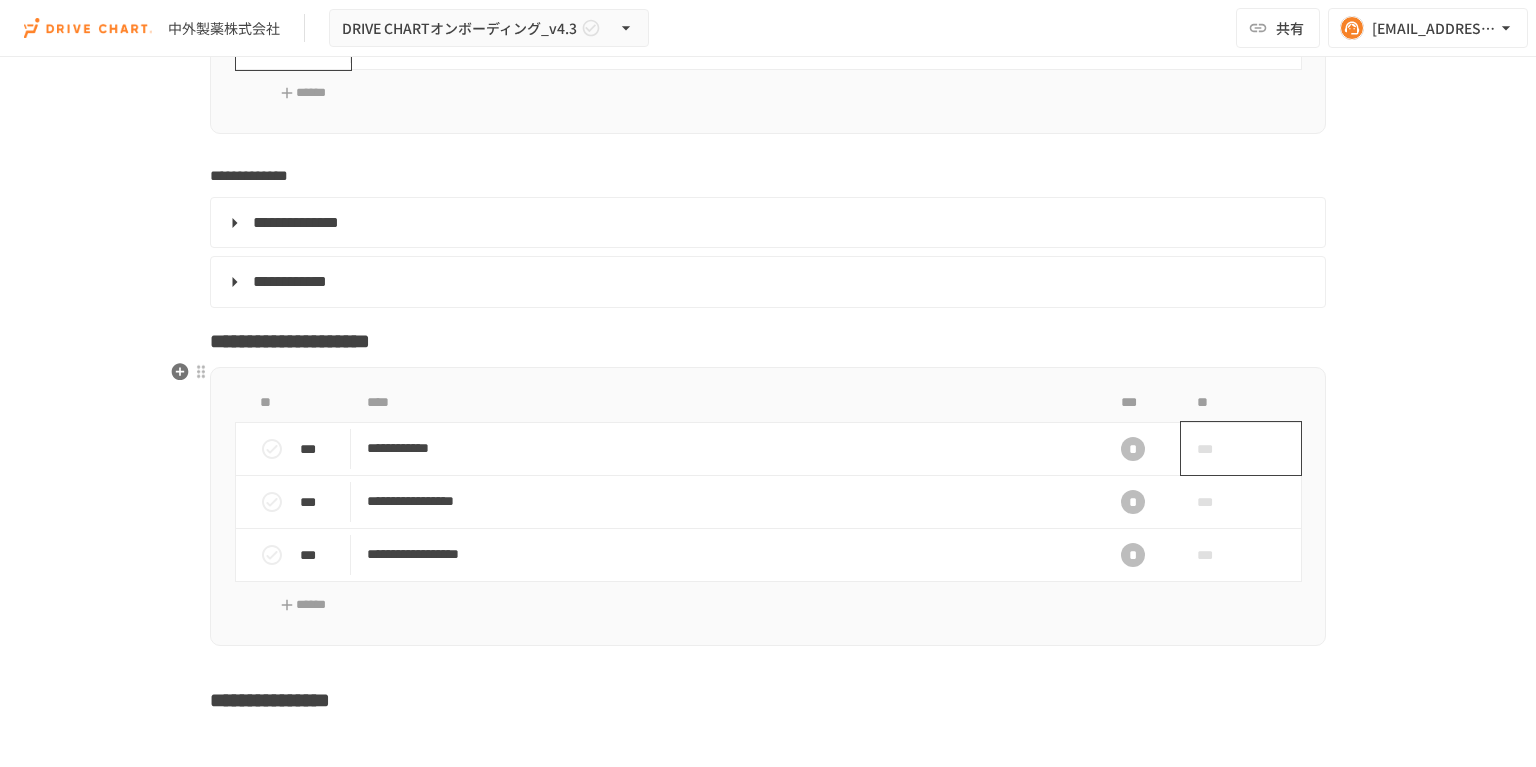 click on "***" at bounding box center [1241, 448] 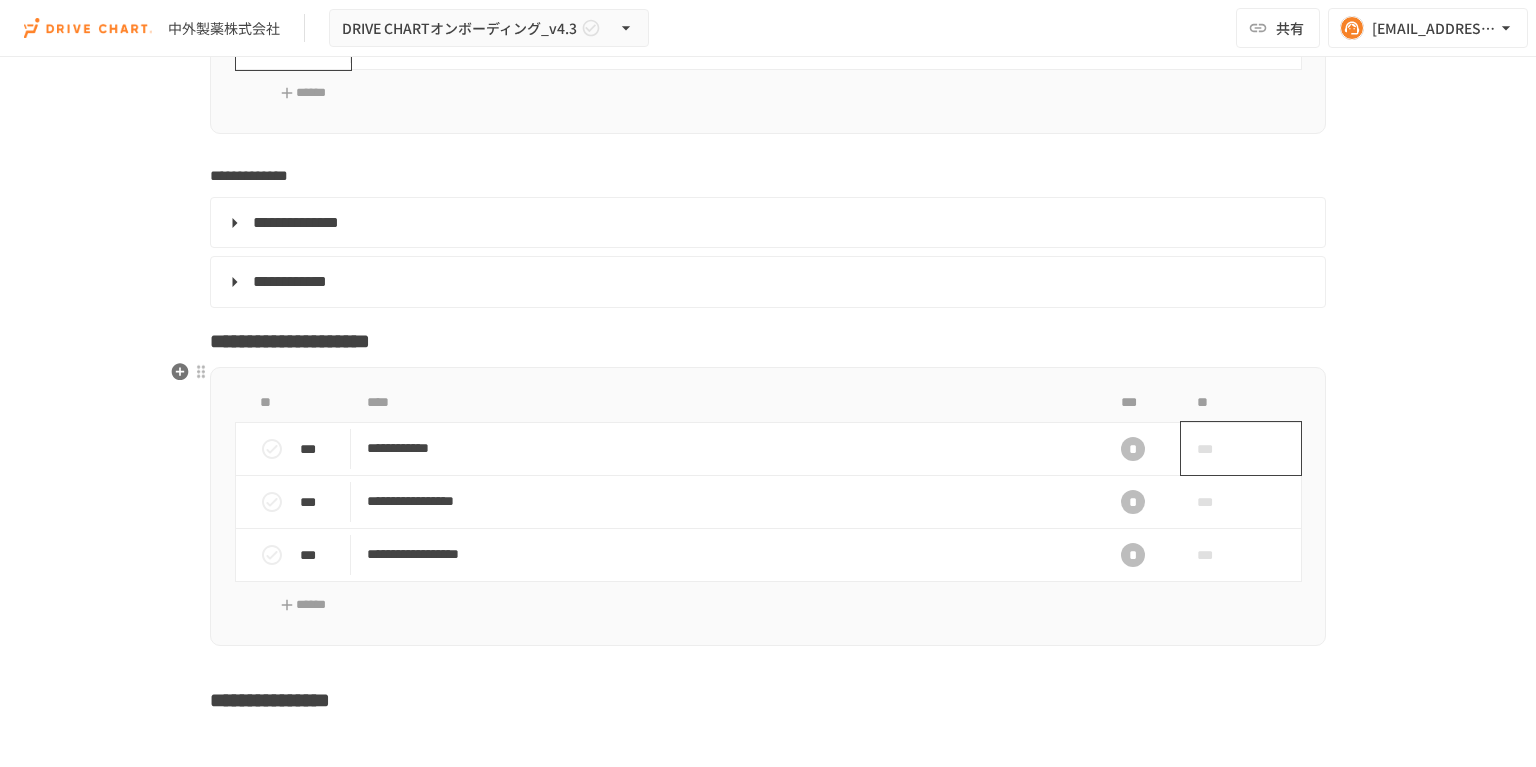 click on "***" at bounding box center (1218, 449) 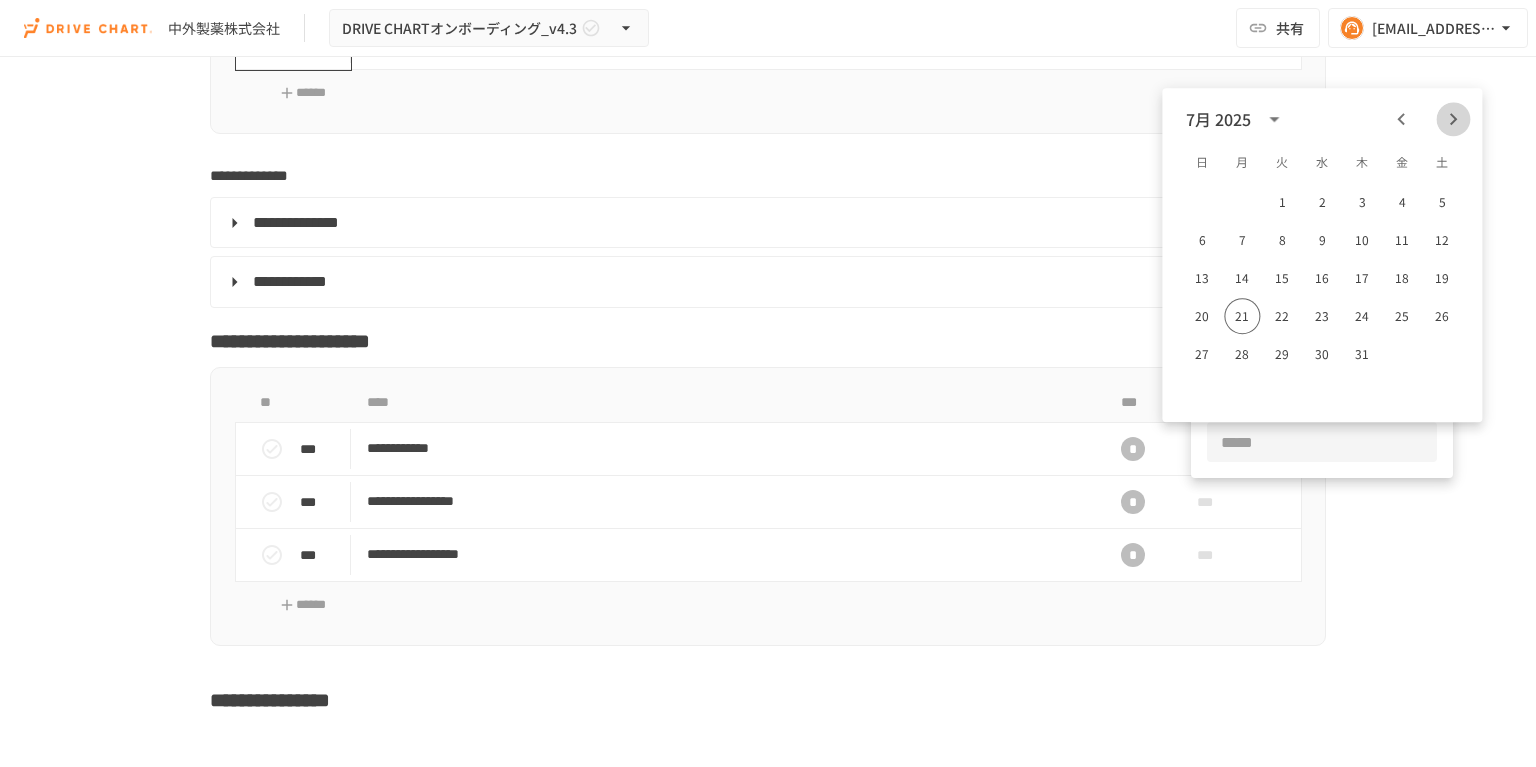 click 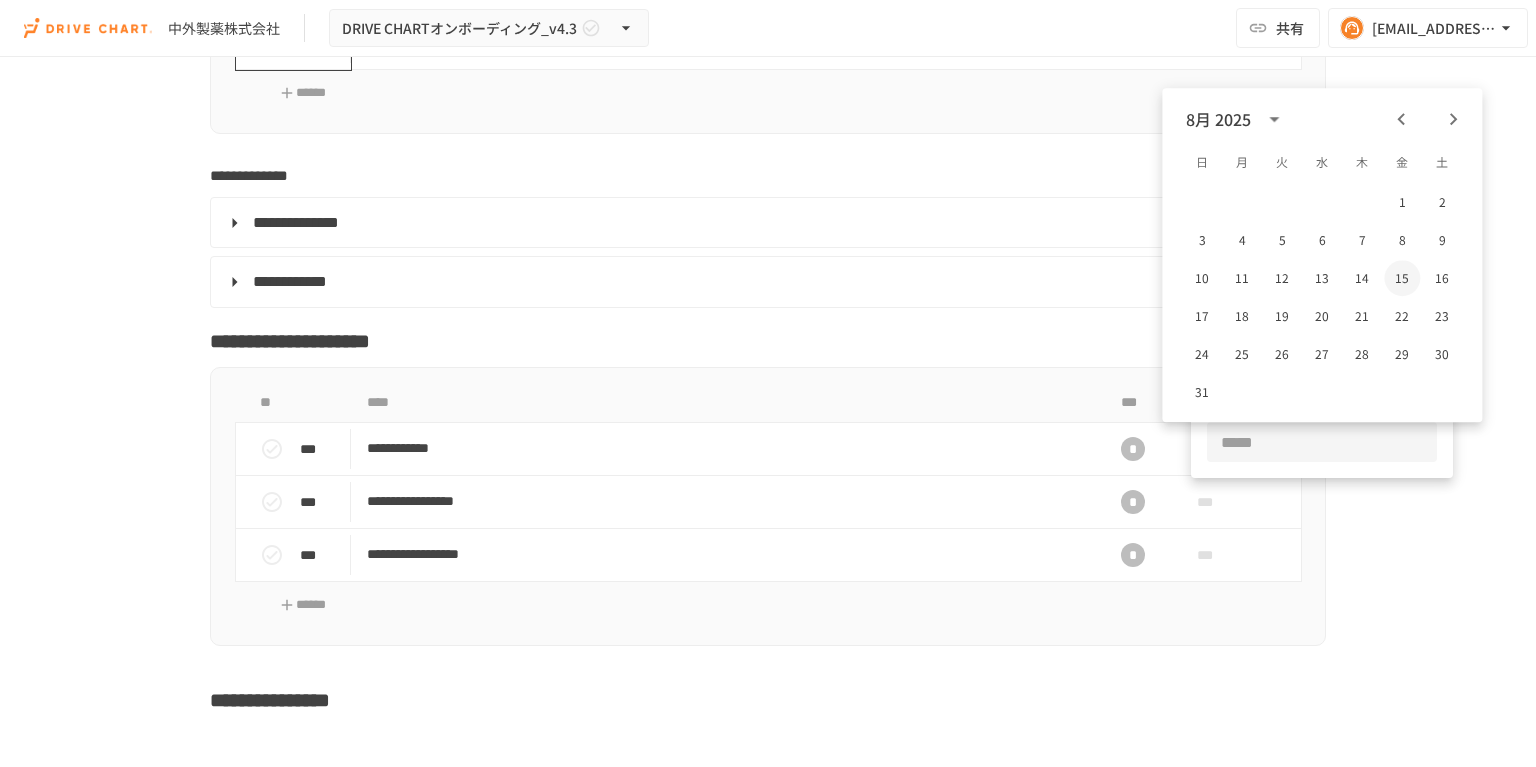 click on "15" at bounding box center [1402, 278] 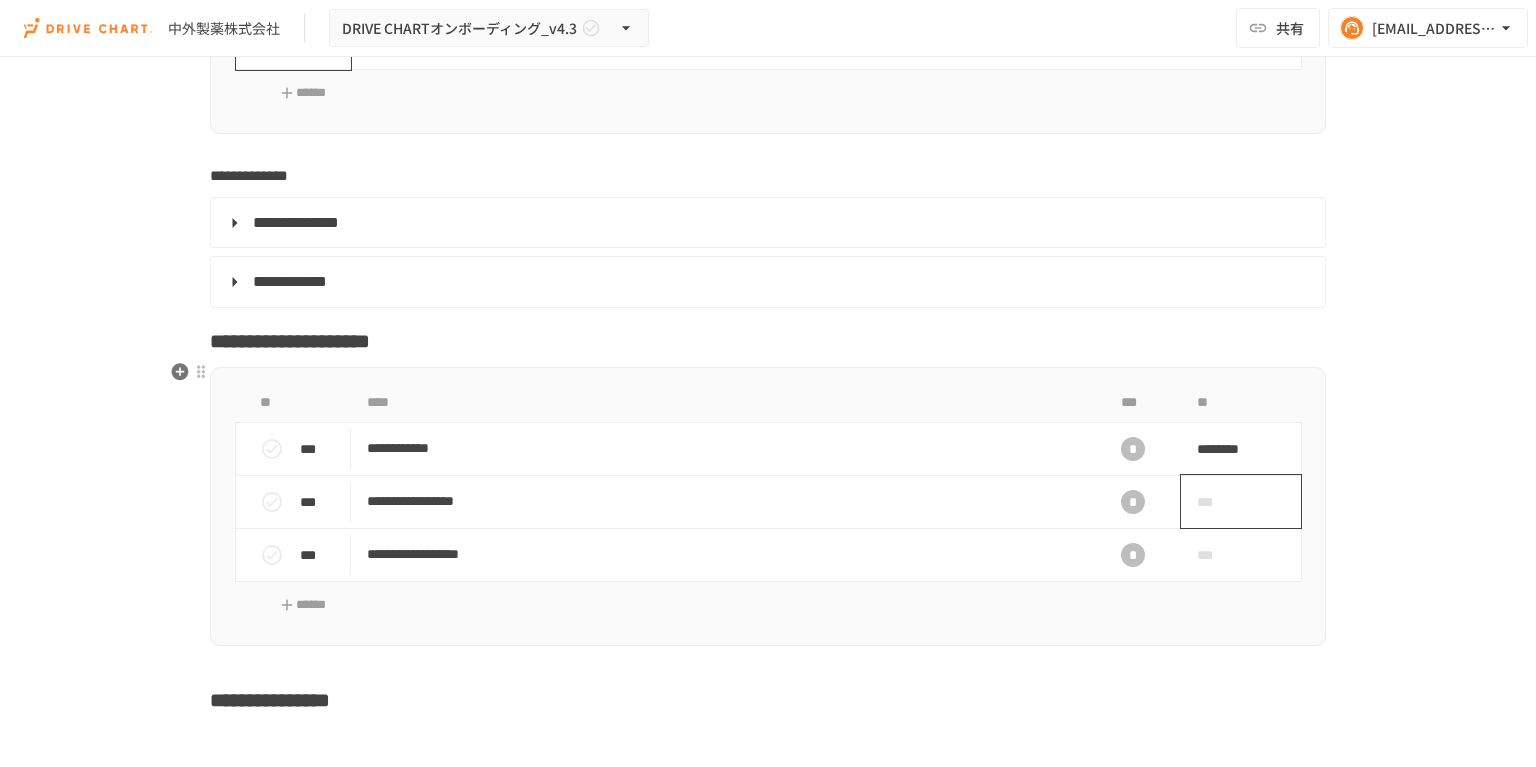 click on "***" at bounding box center (1218, 502) 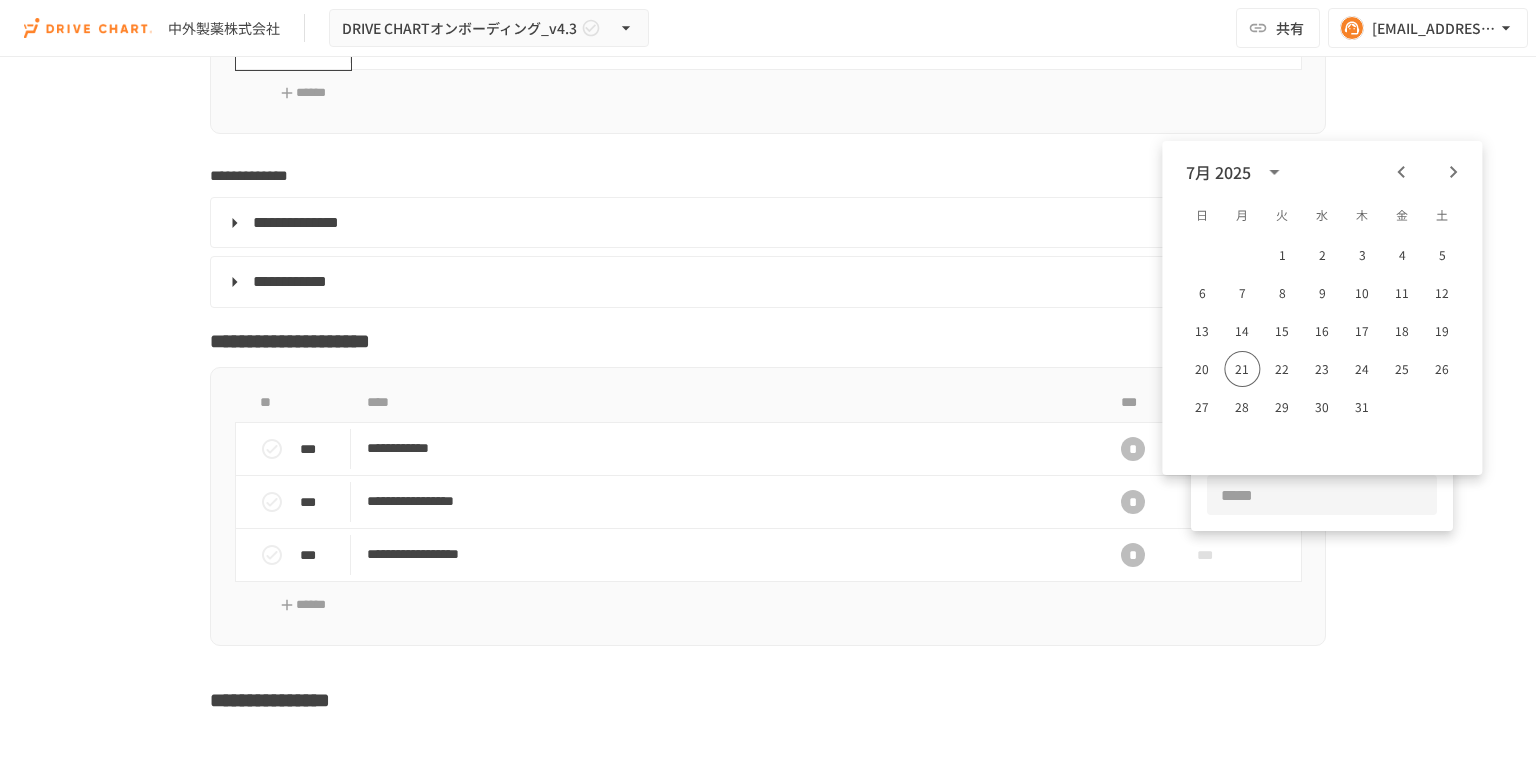 click 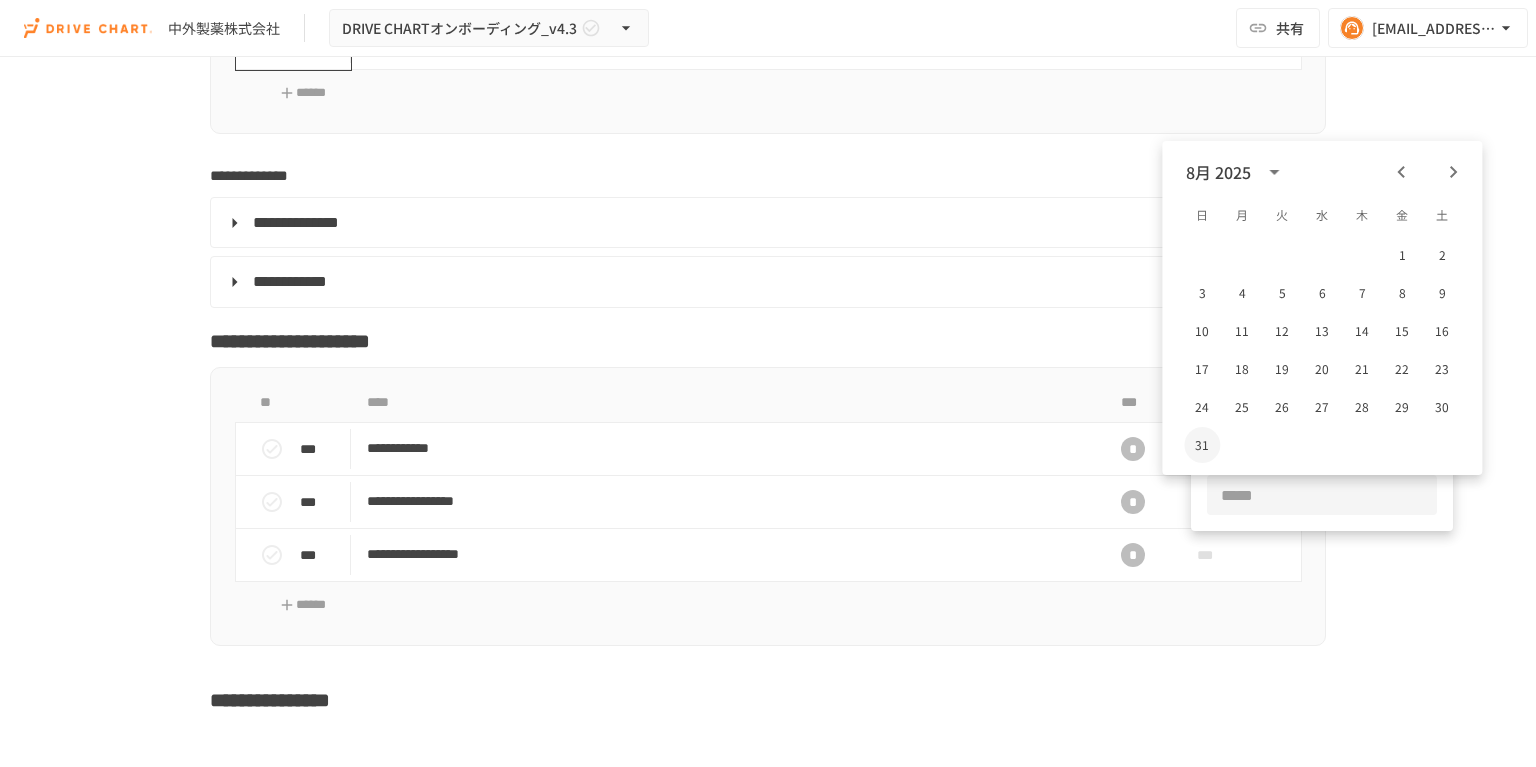 click on "31" at bounding box center (1202, 445) 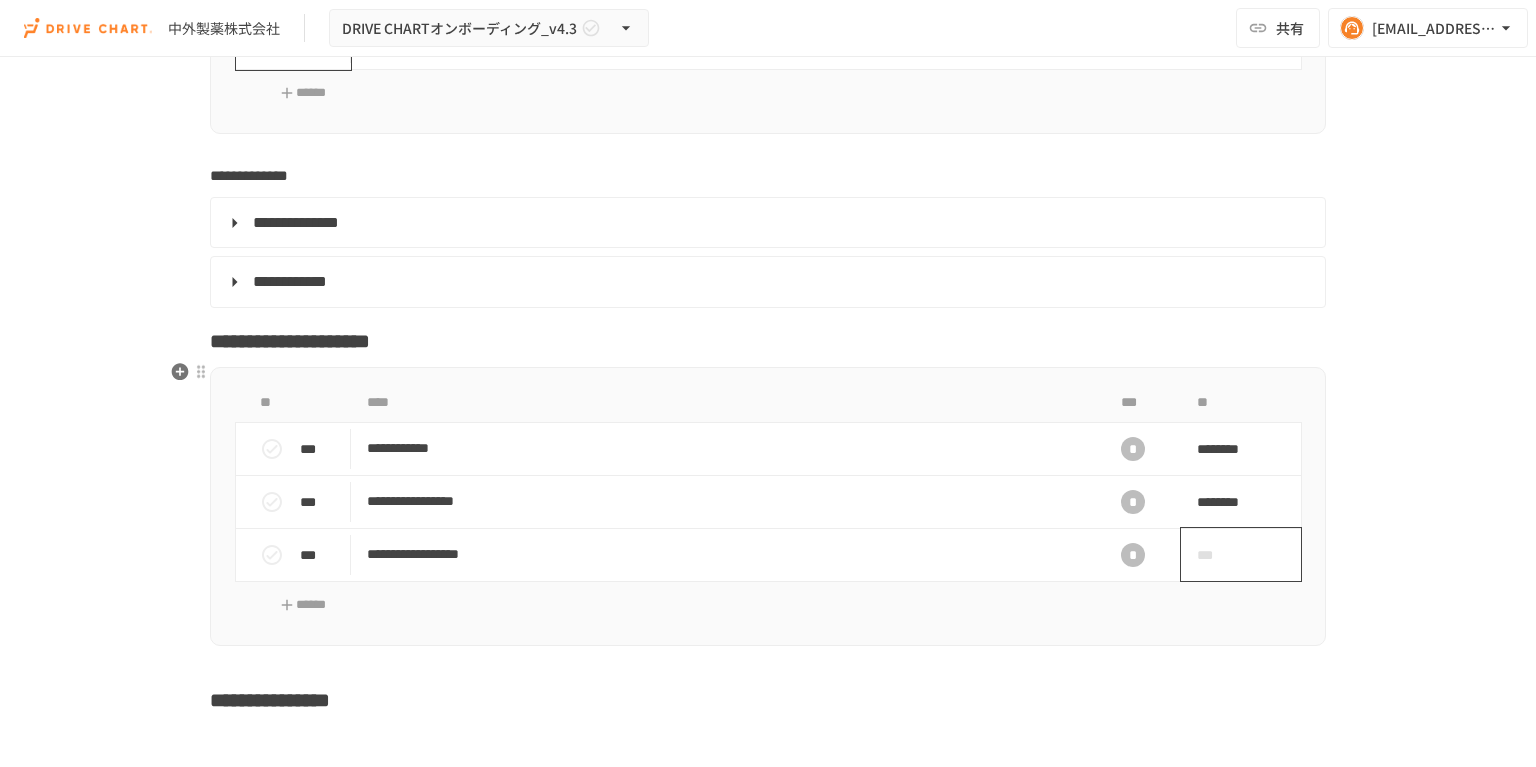 click on "***" at bounding box center [1218, 555] 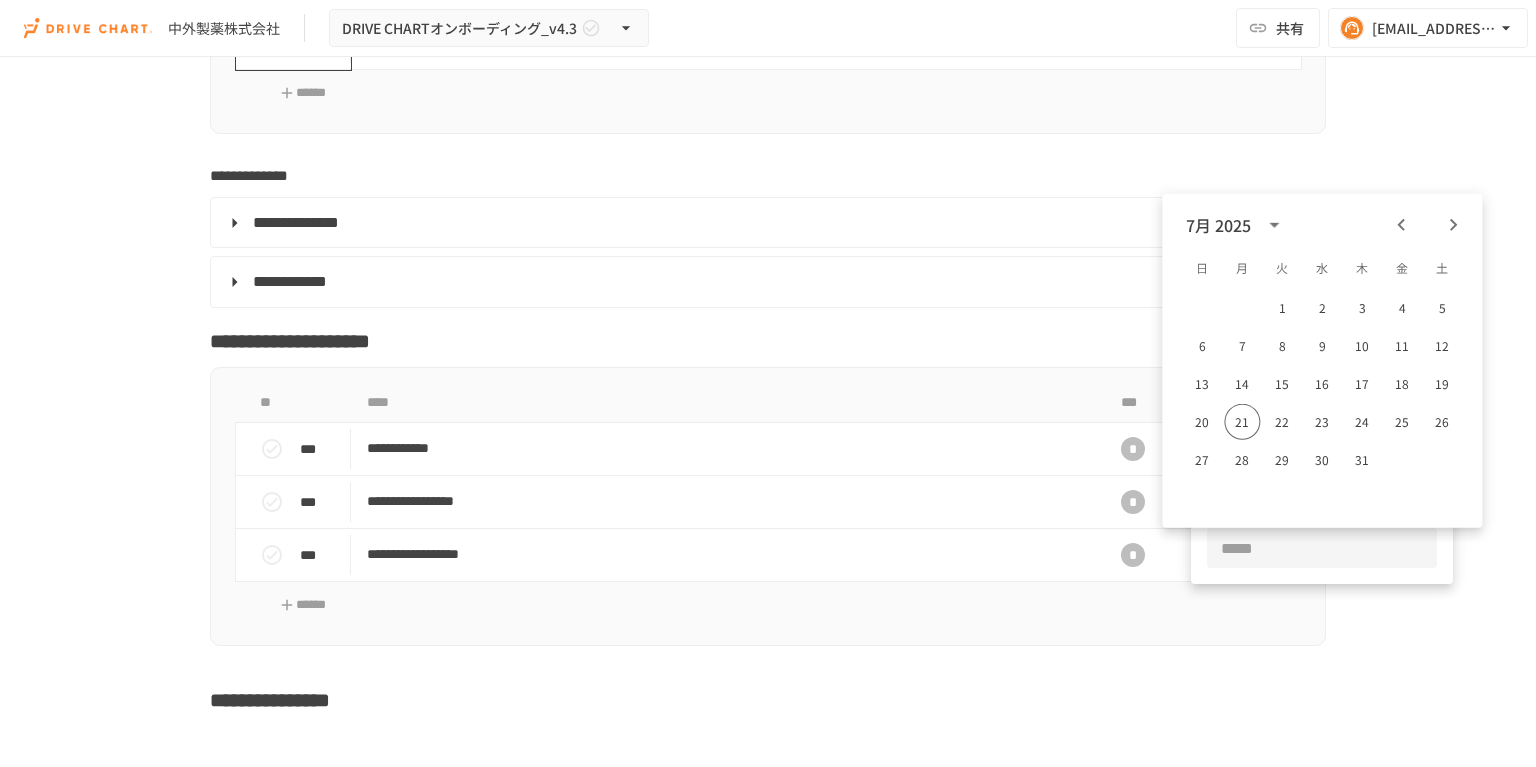 click 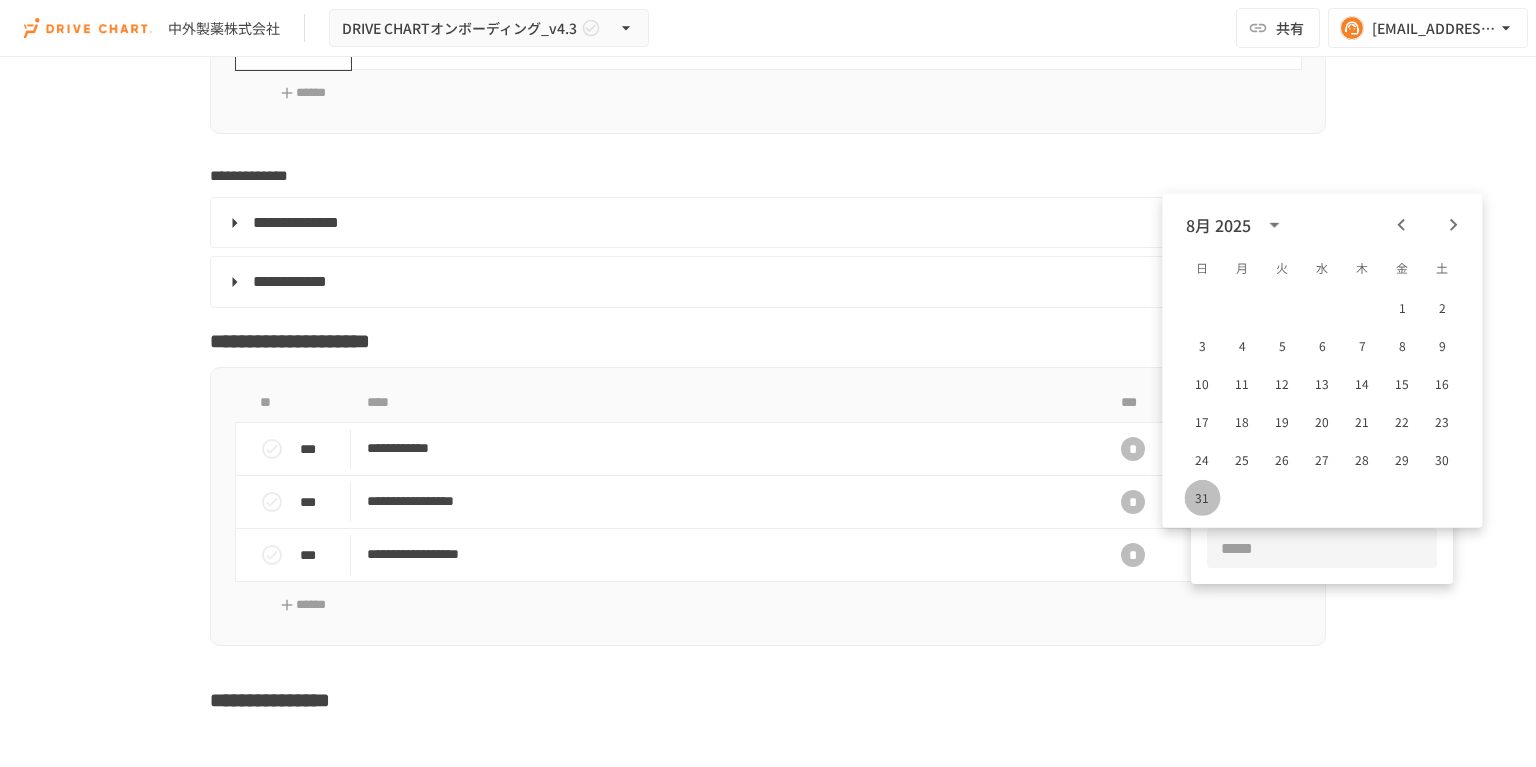 click on "31" at bounding box center (1202, 498) 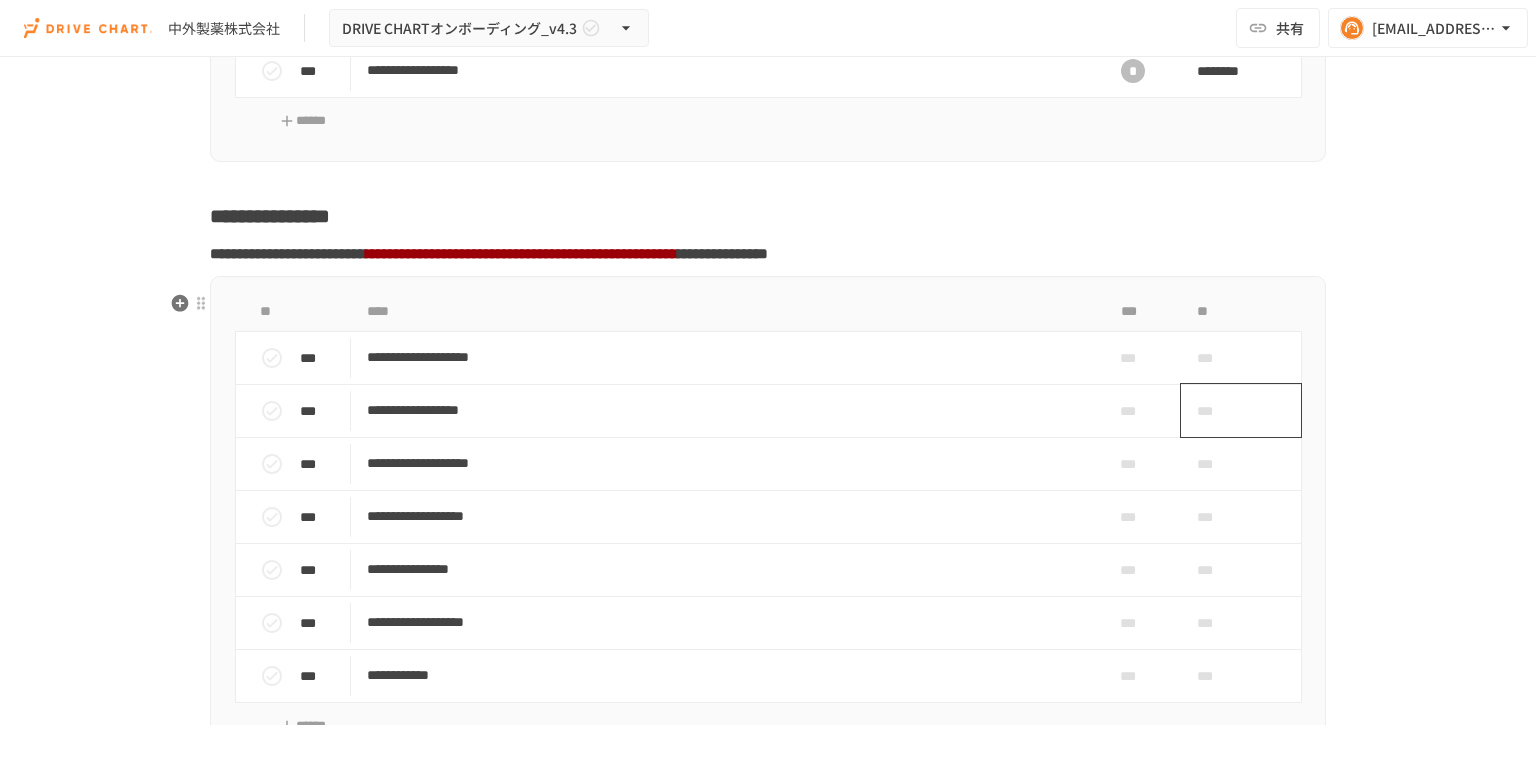 scroll, scrollTop: 4160, scrollLeft: 0, axis: vertical 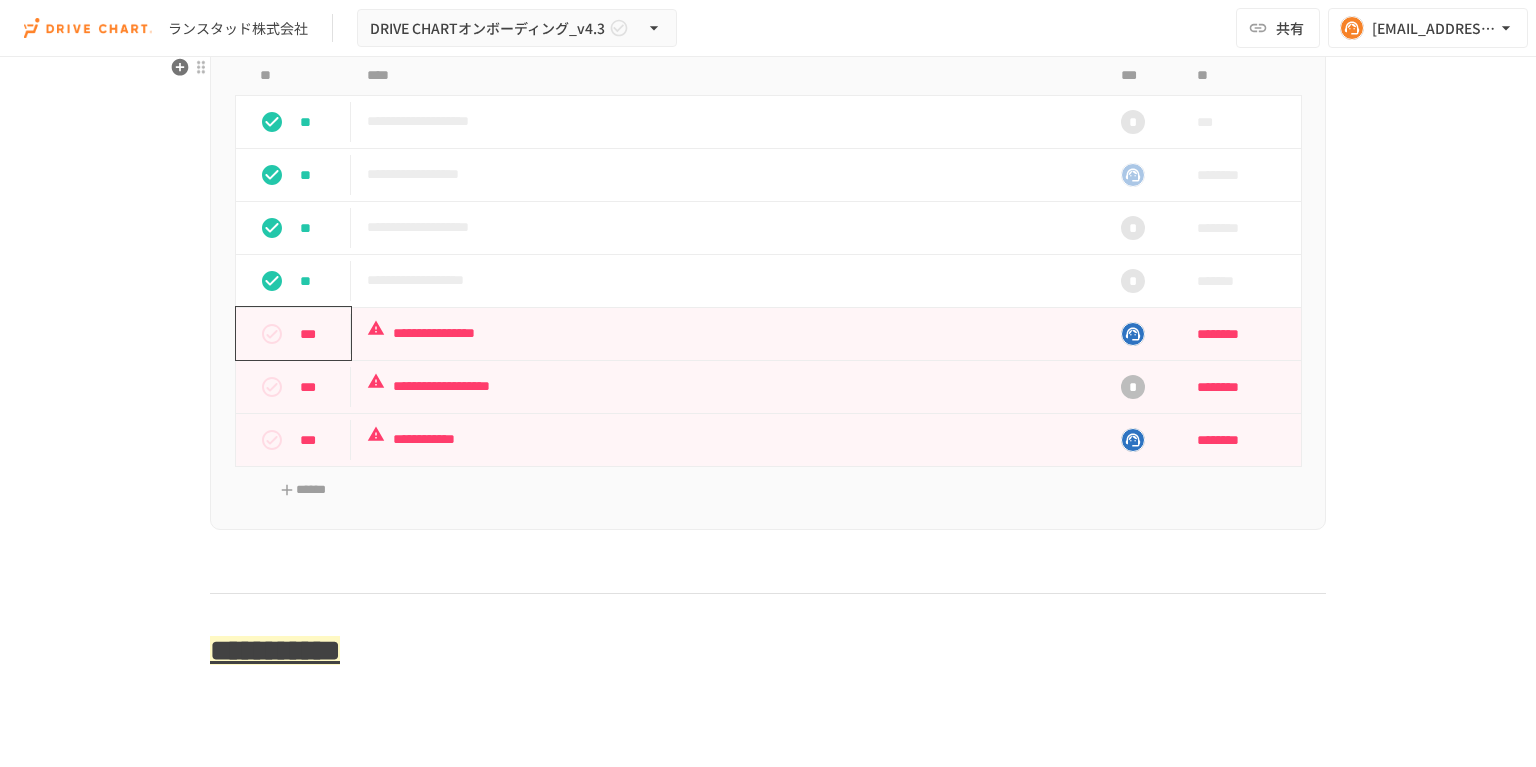 click 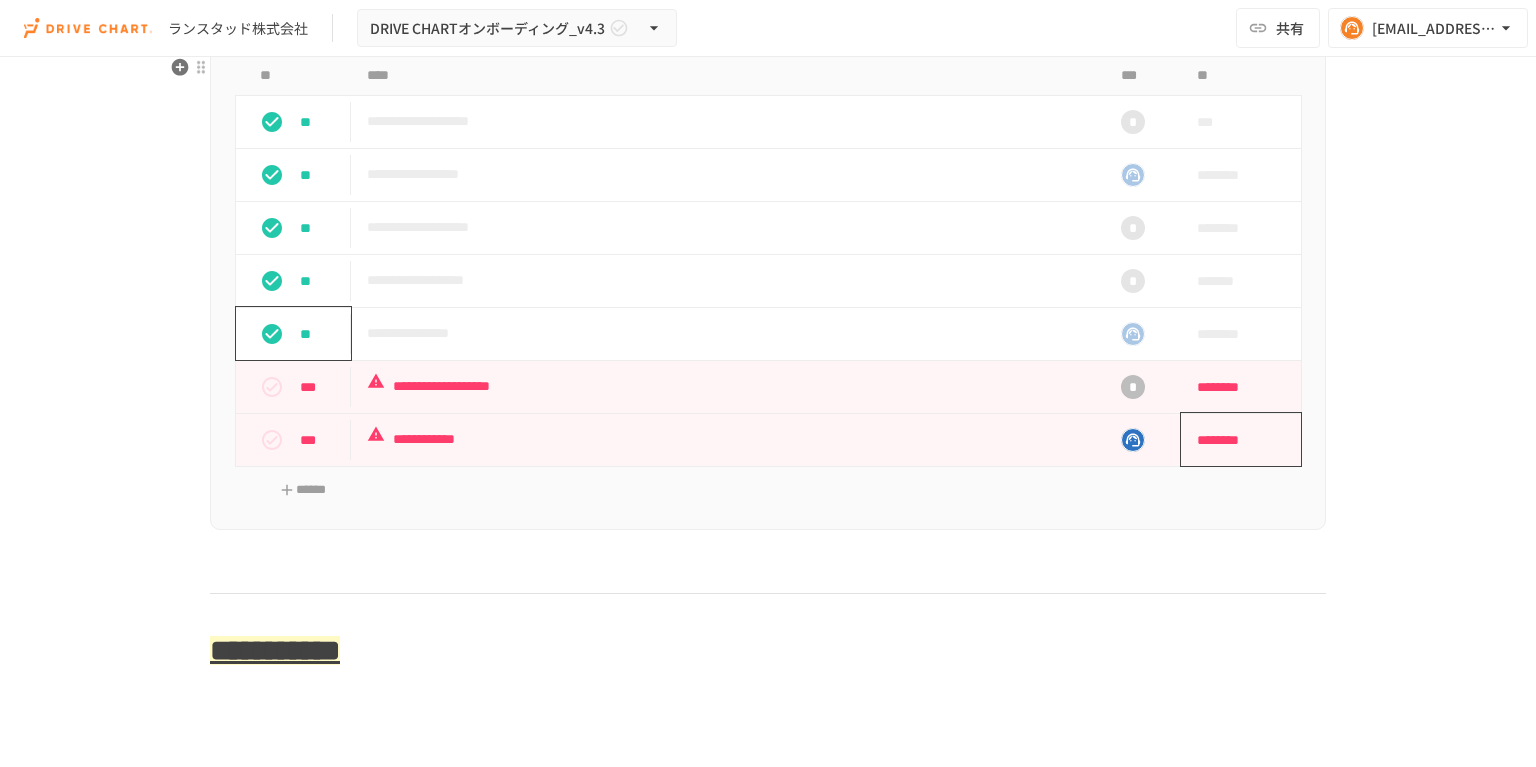 click on "********" at bounding box center [1234, 440] 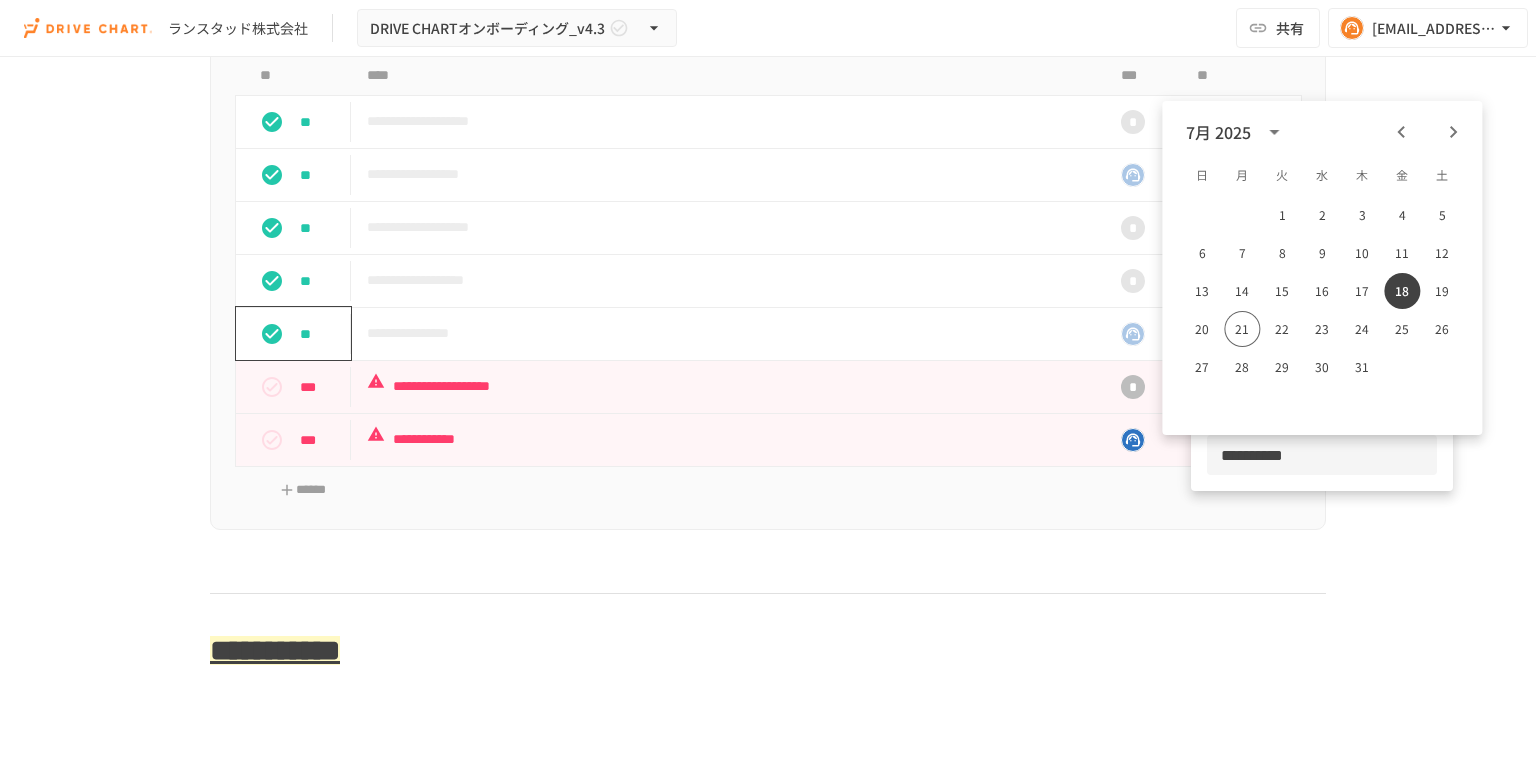 click at bounding box center (768, 383) 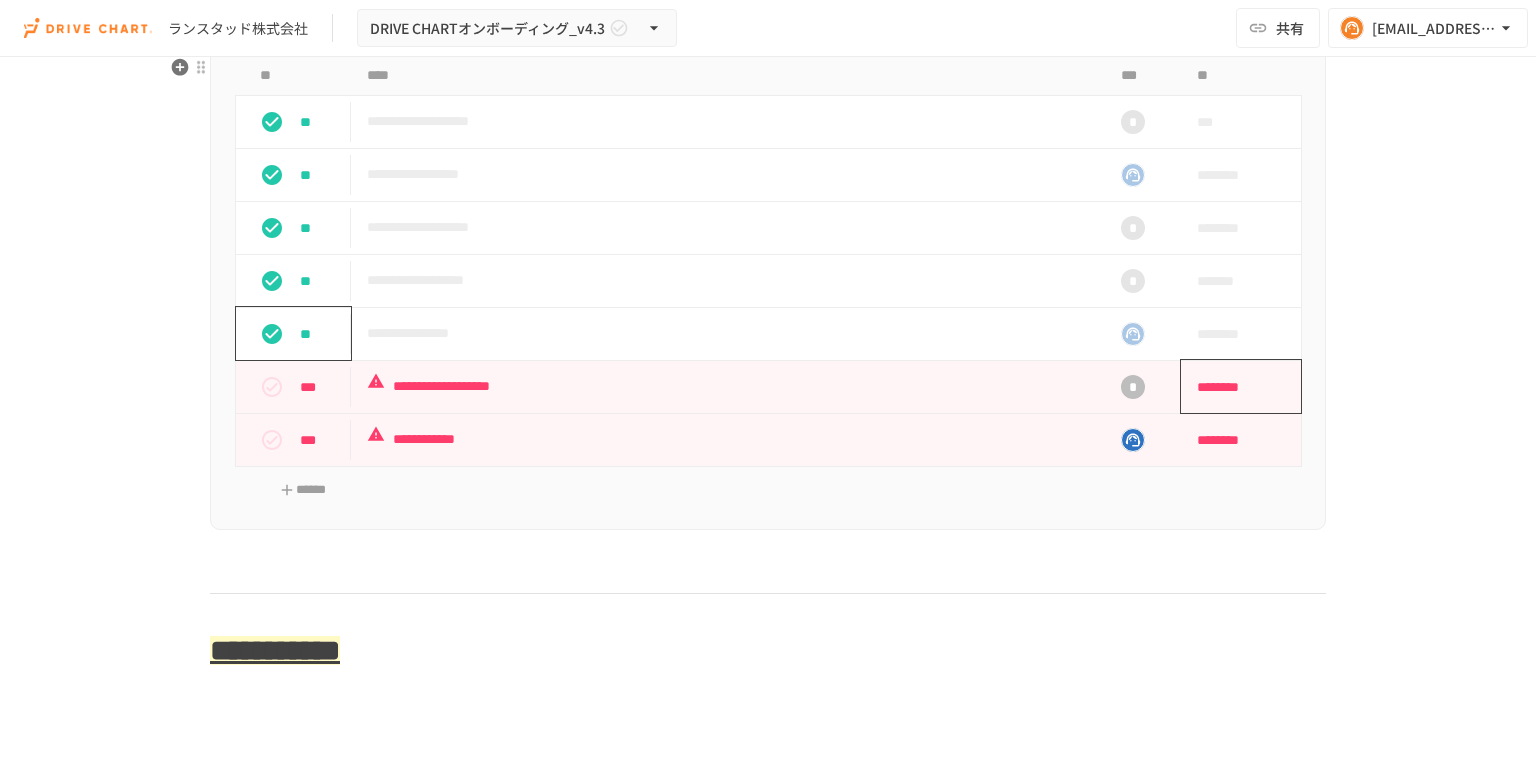 click on "********" at bounding box center [1234, 387] 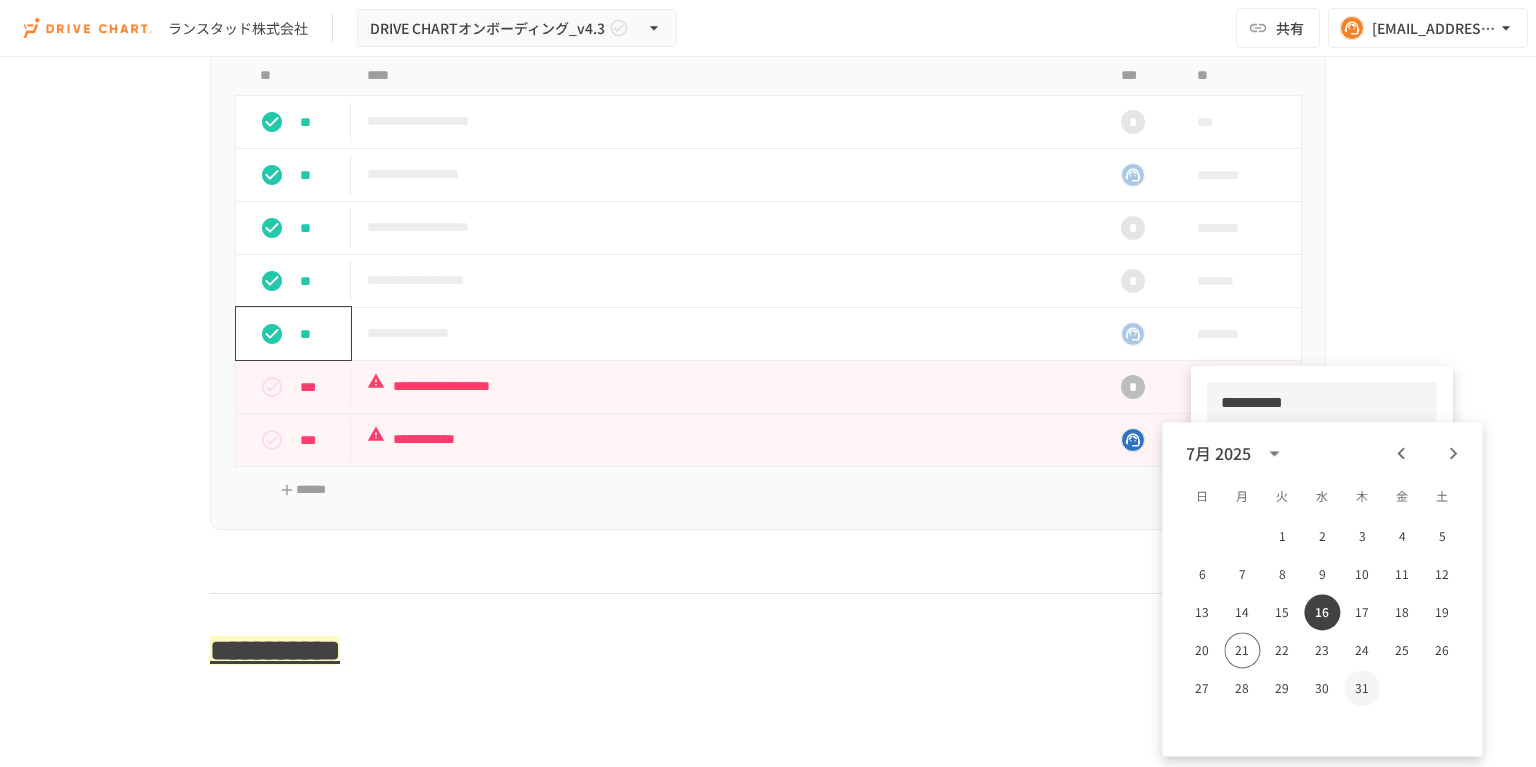 click on "31" at bounding box center [1362, 688] 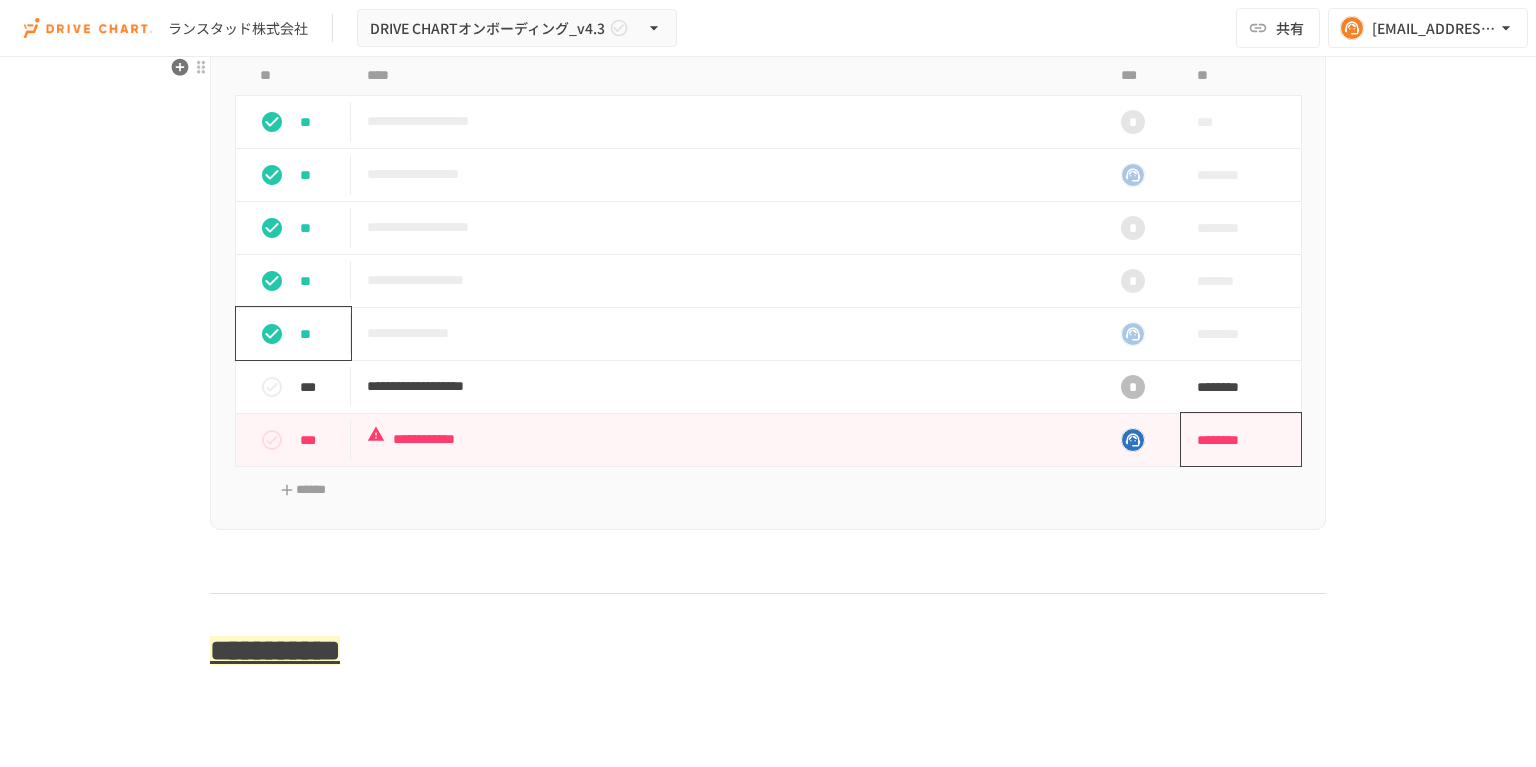 click on "********" at bounding box center [1234, 440] 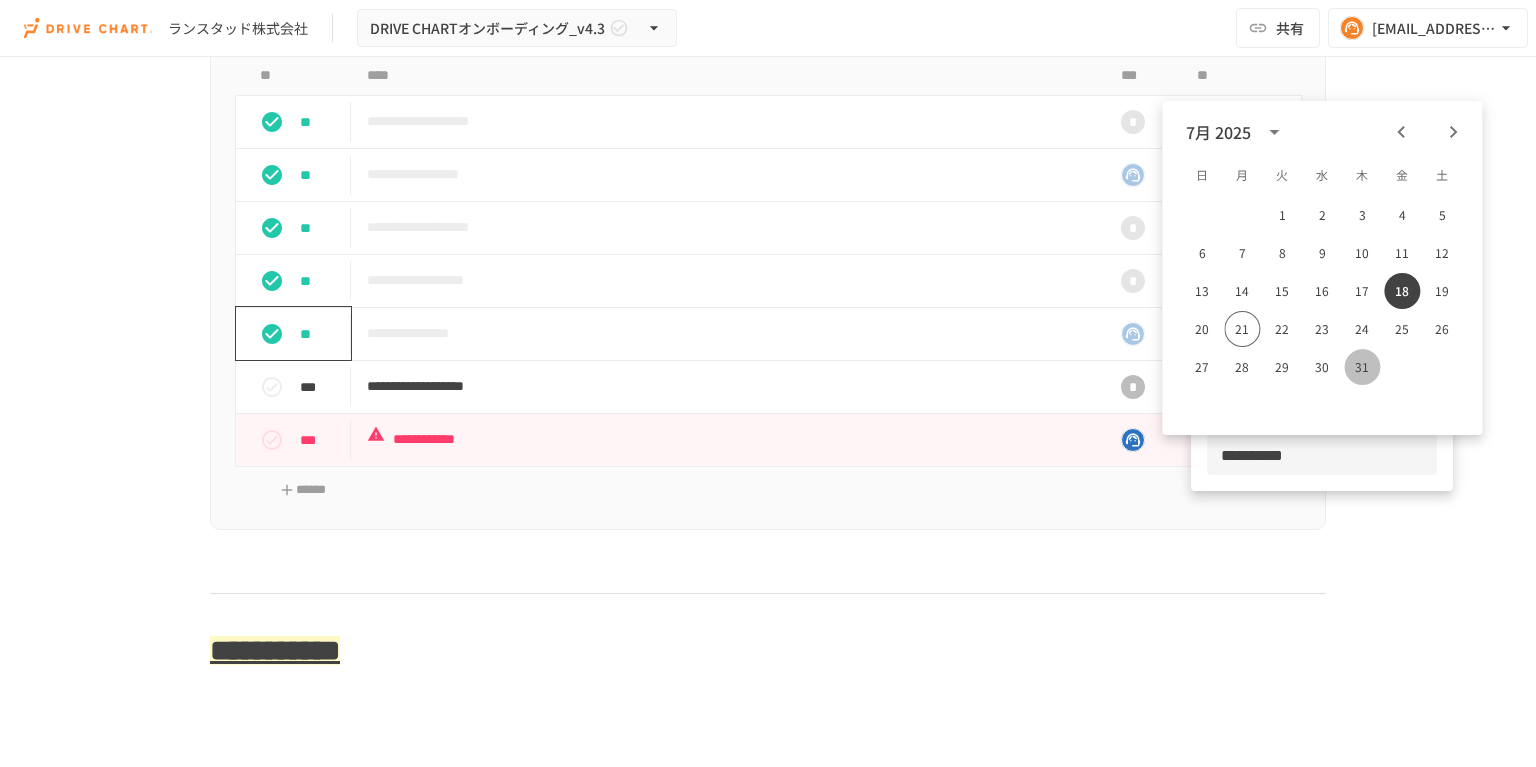 click on "31" at bounding box center (1362, 367) 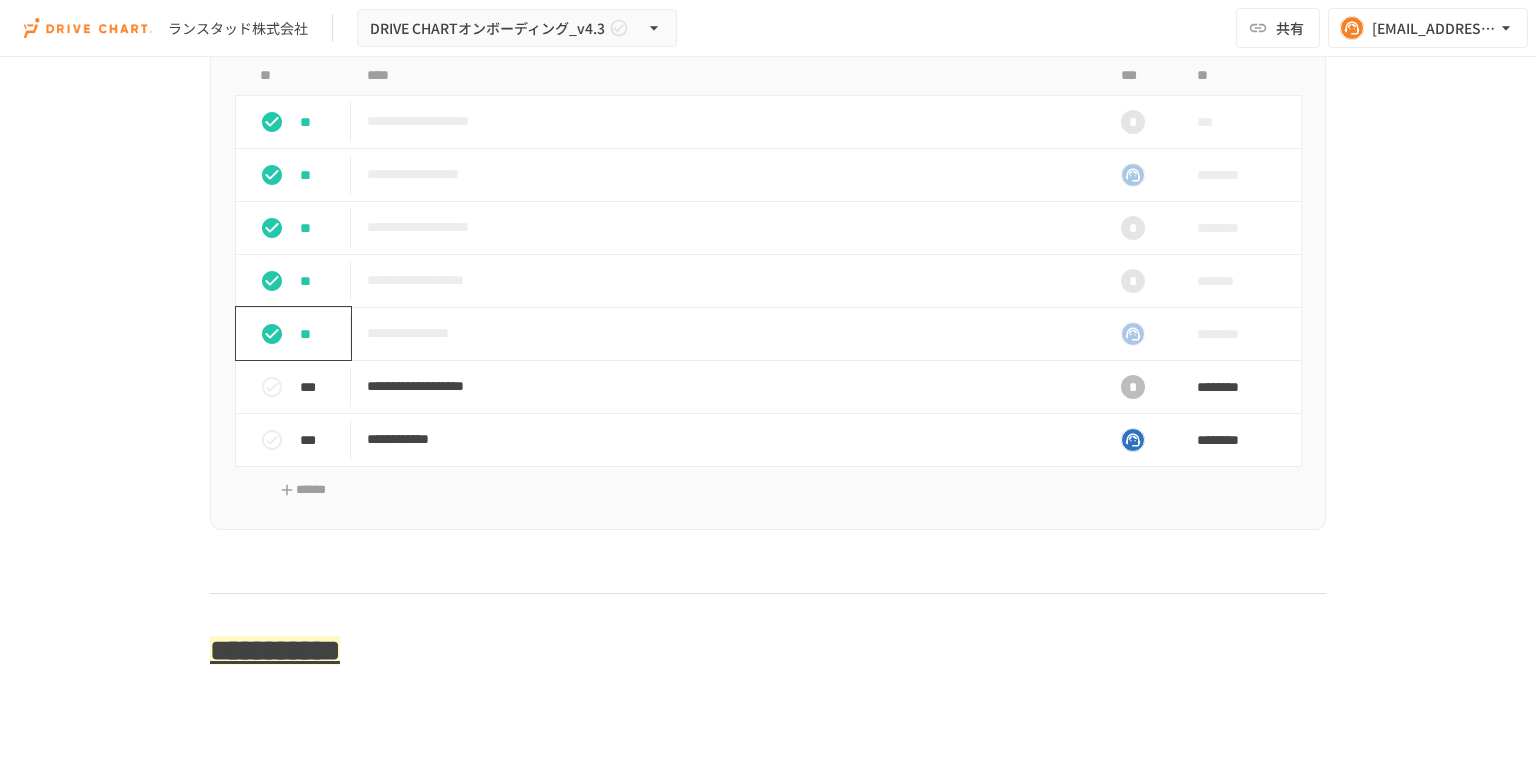 click on "**********" at bounding box center [768, 391] 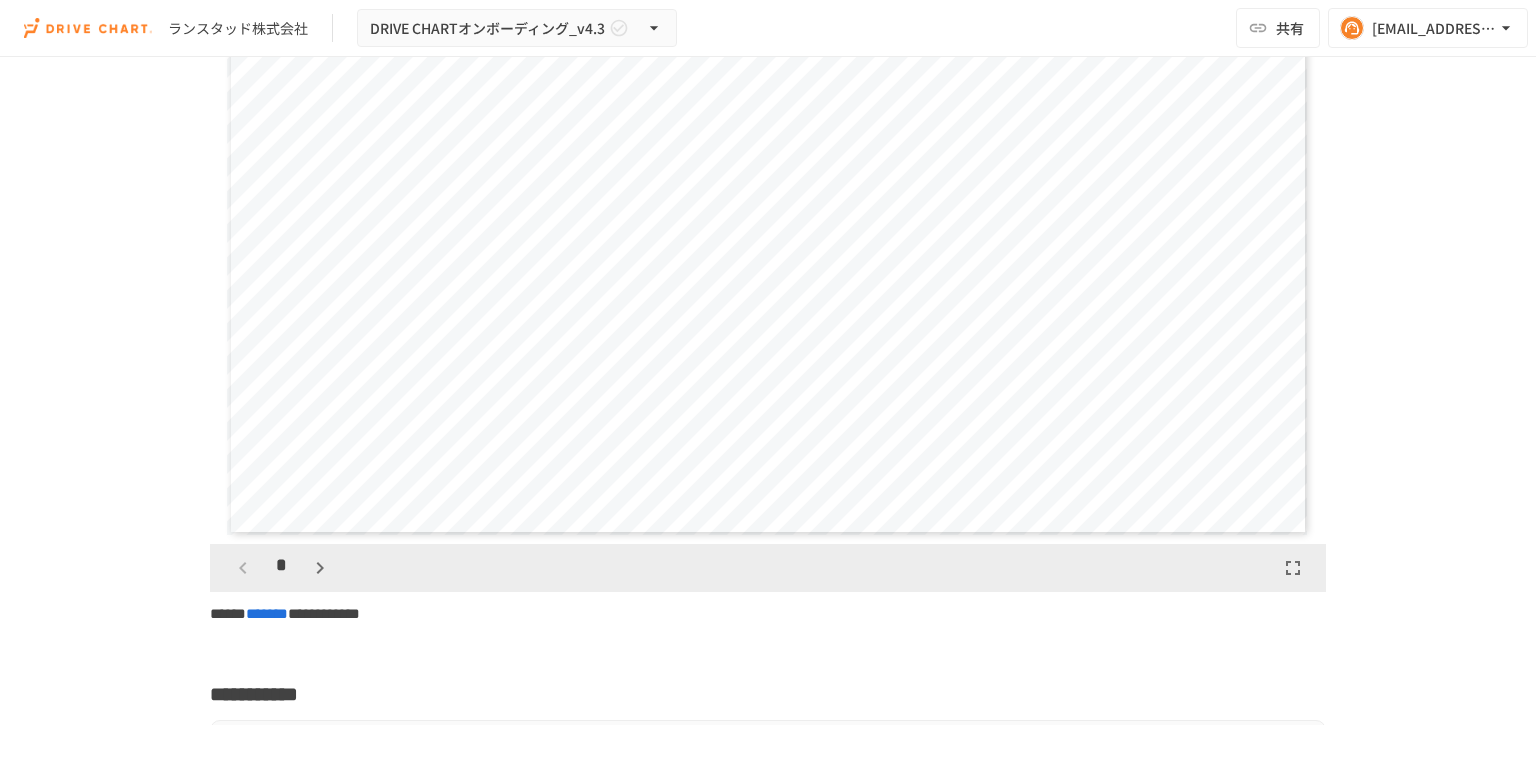 scroll, scrollTop: 5840, scrollLeft: 0, axis: vertical 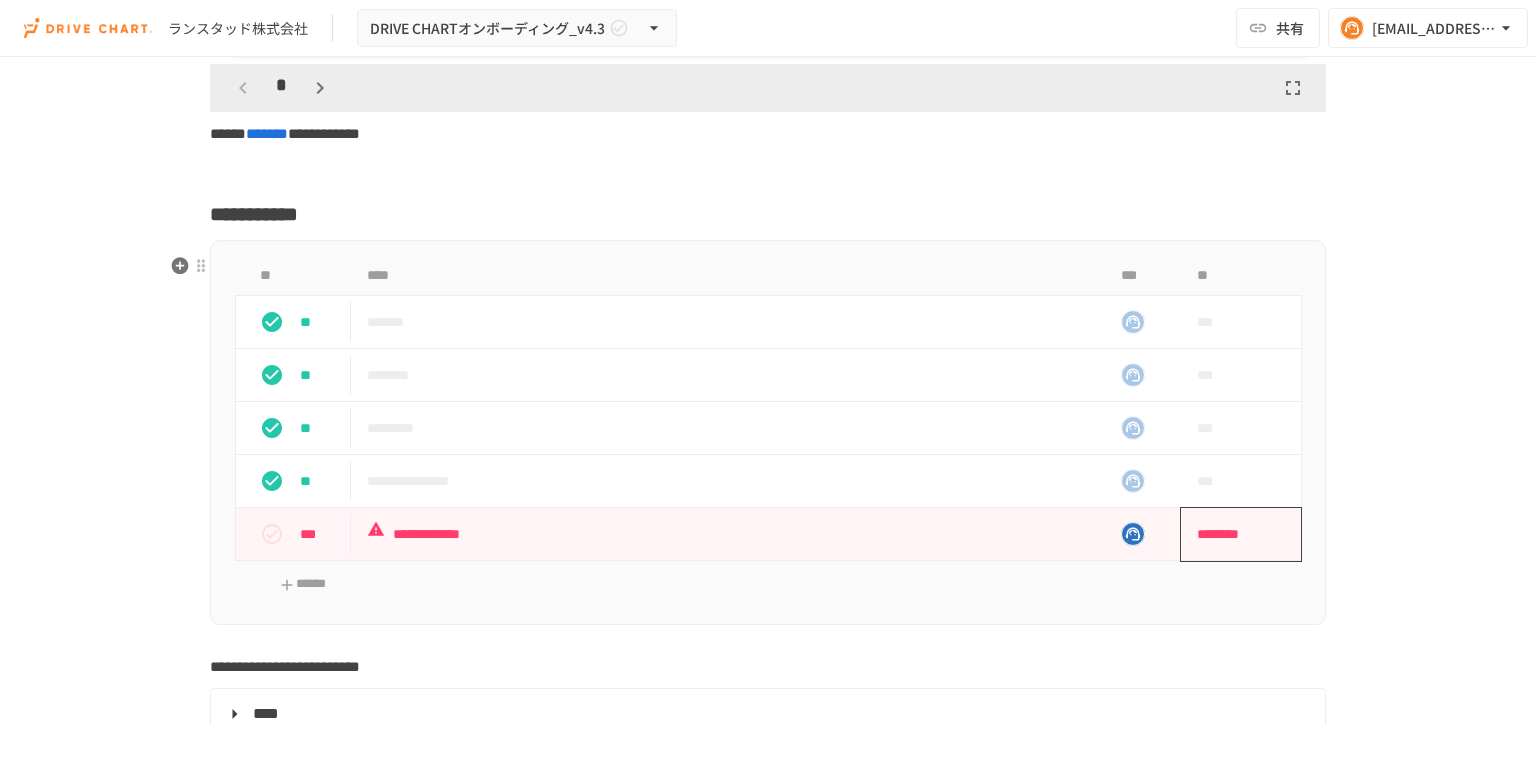 click on "********" at bounding box center (1234, 534) 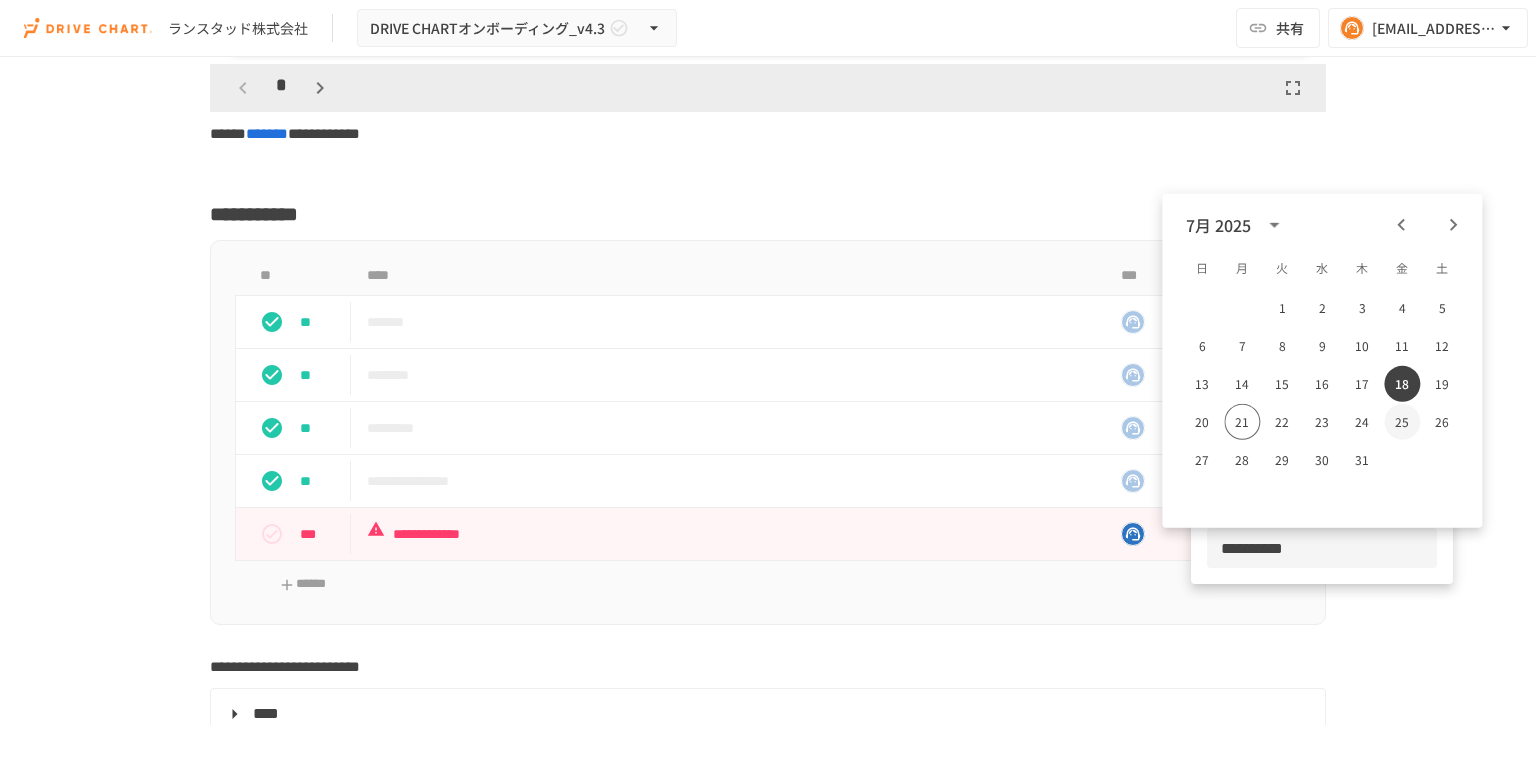 click on "25" at bounding box center [1402, 422] 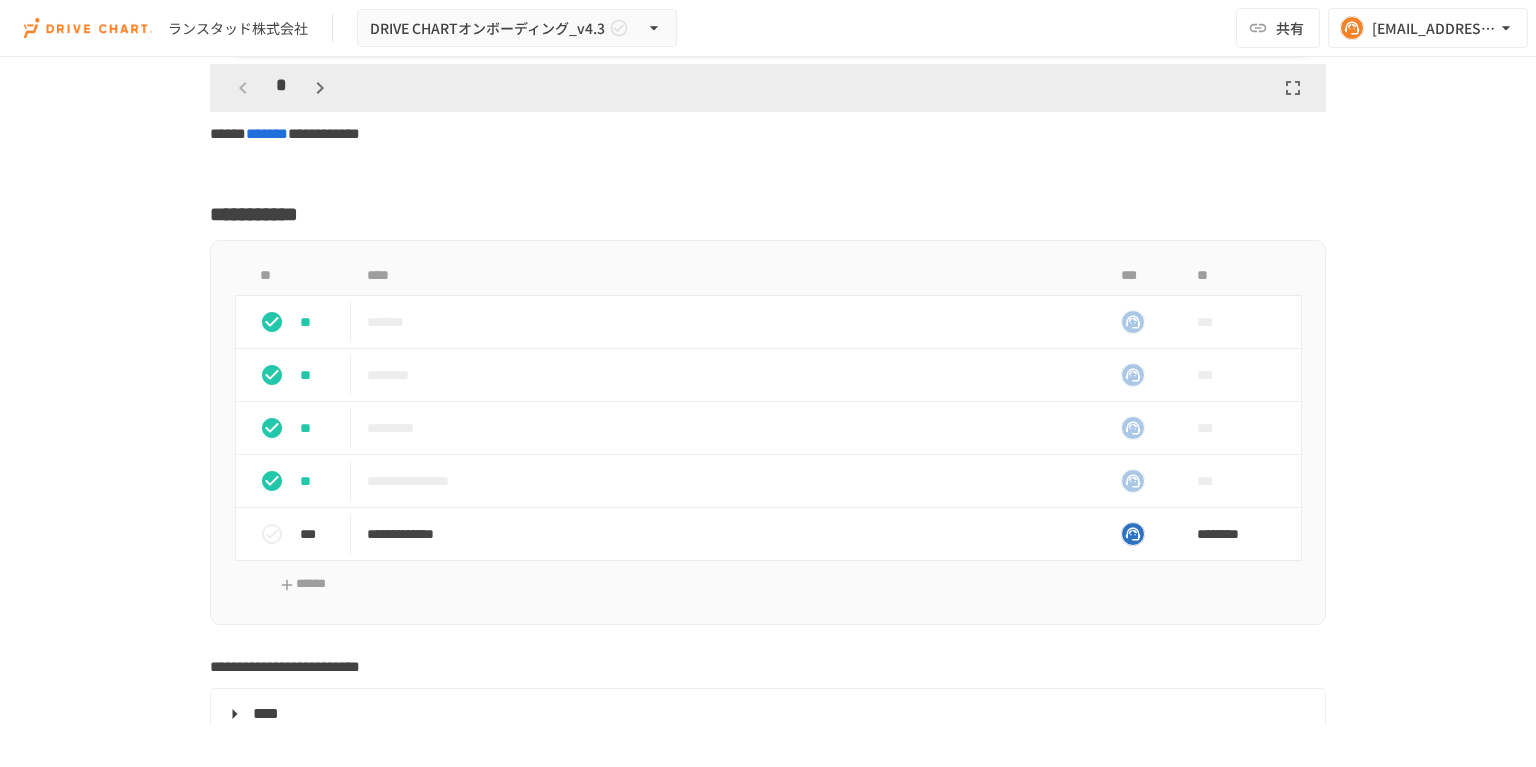 click on "**********" at bounding box center [768, 391] 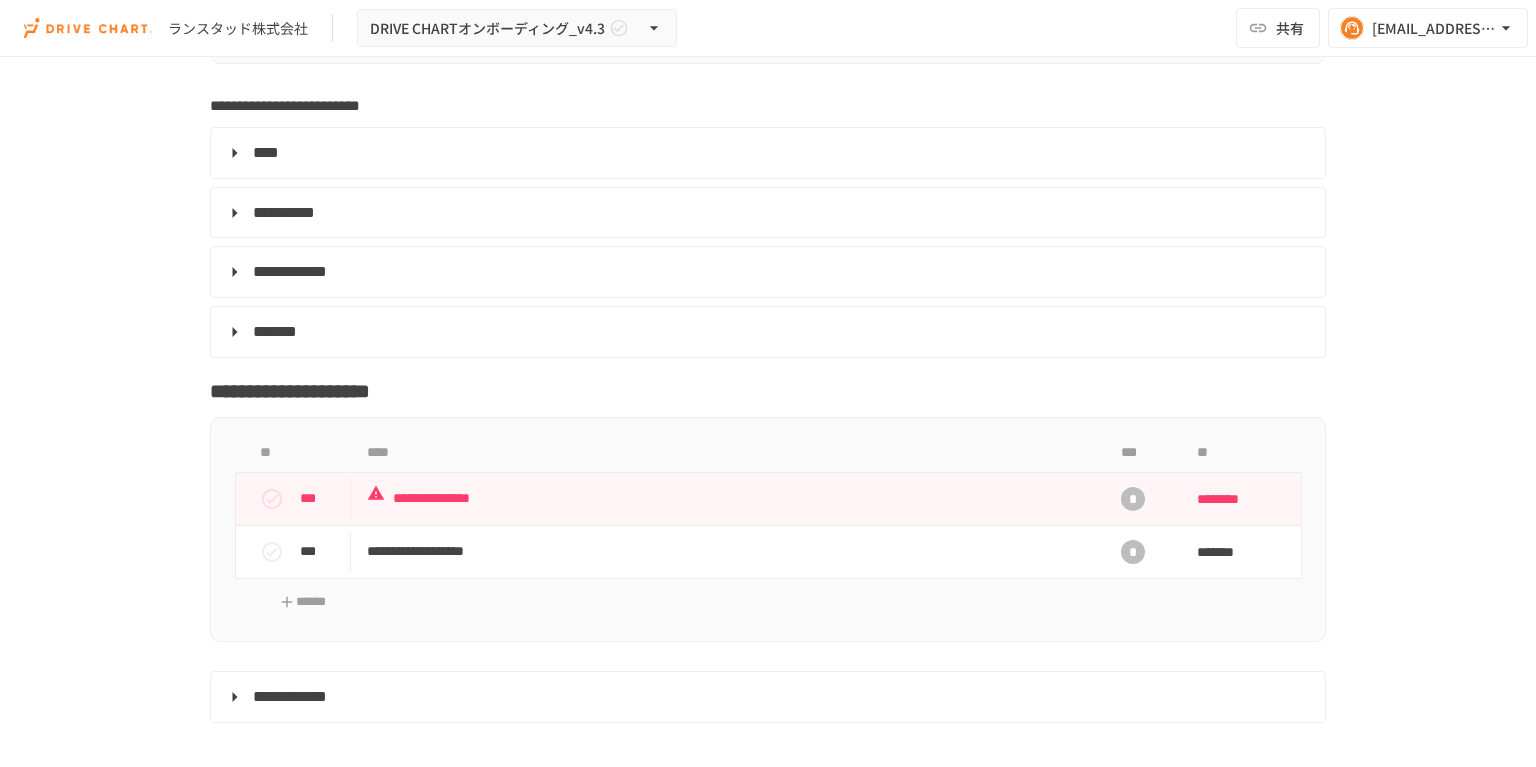 scroll, scrollTop: 6400, scrollLeft: 0, axis: vertical 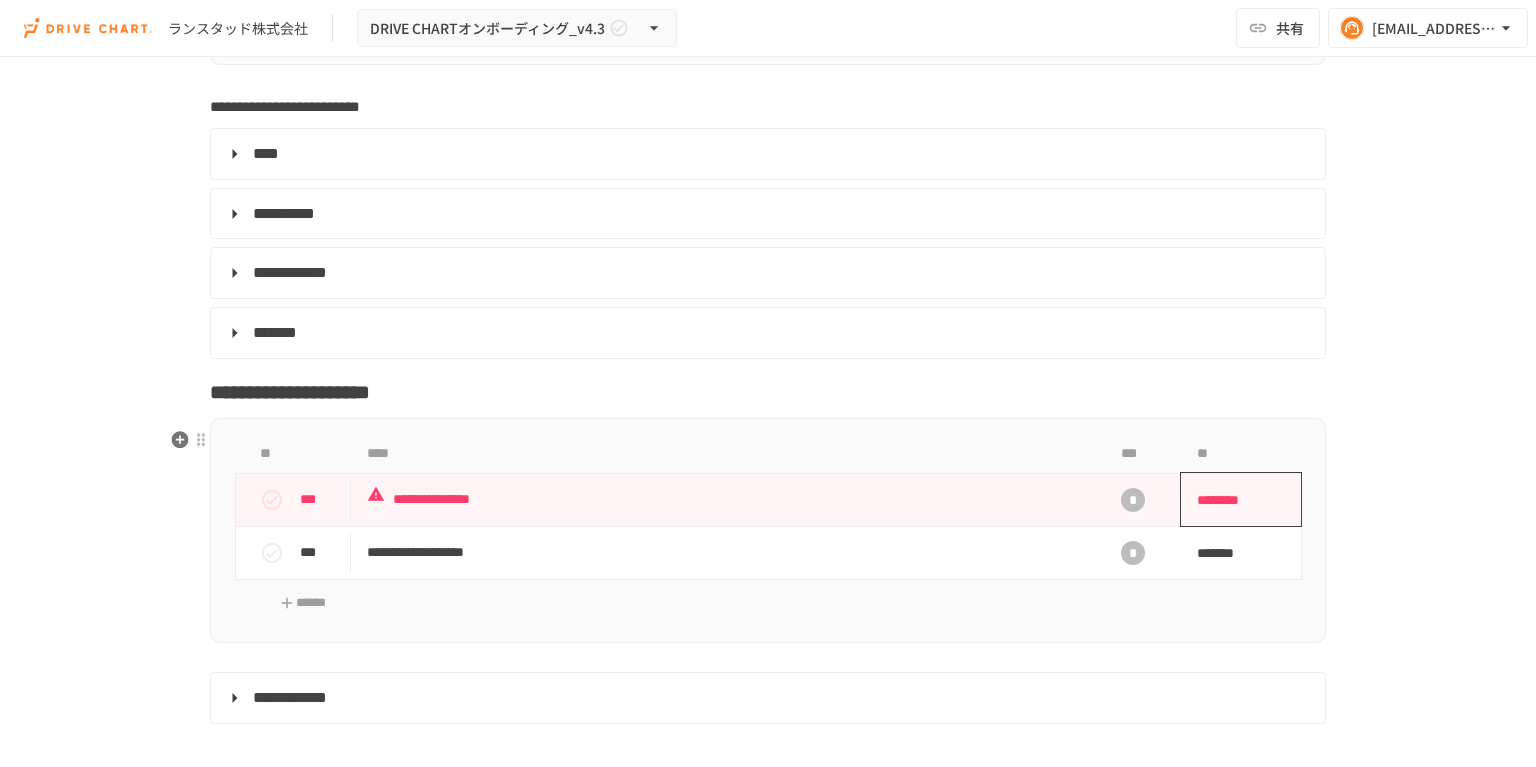click on "********" at bounding box center [1234, 500] 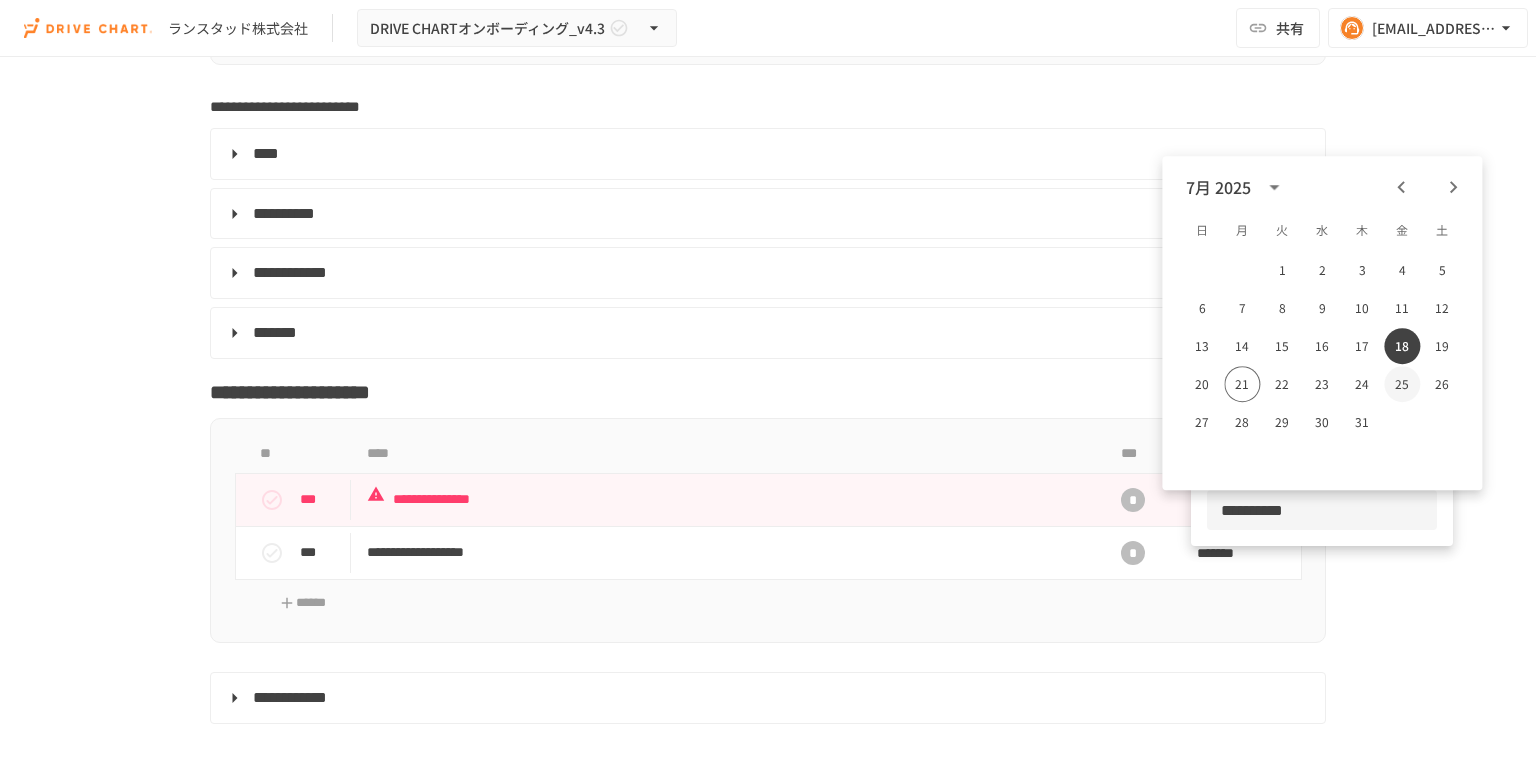 click on "25" at bounding box center (1402, 384) 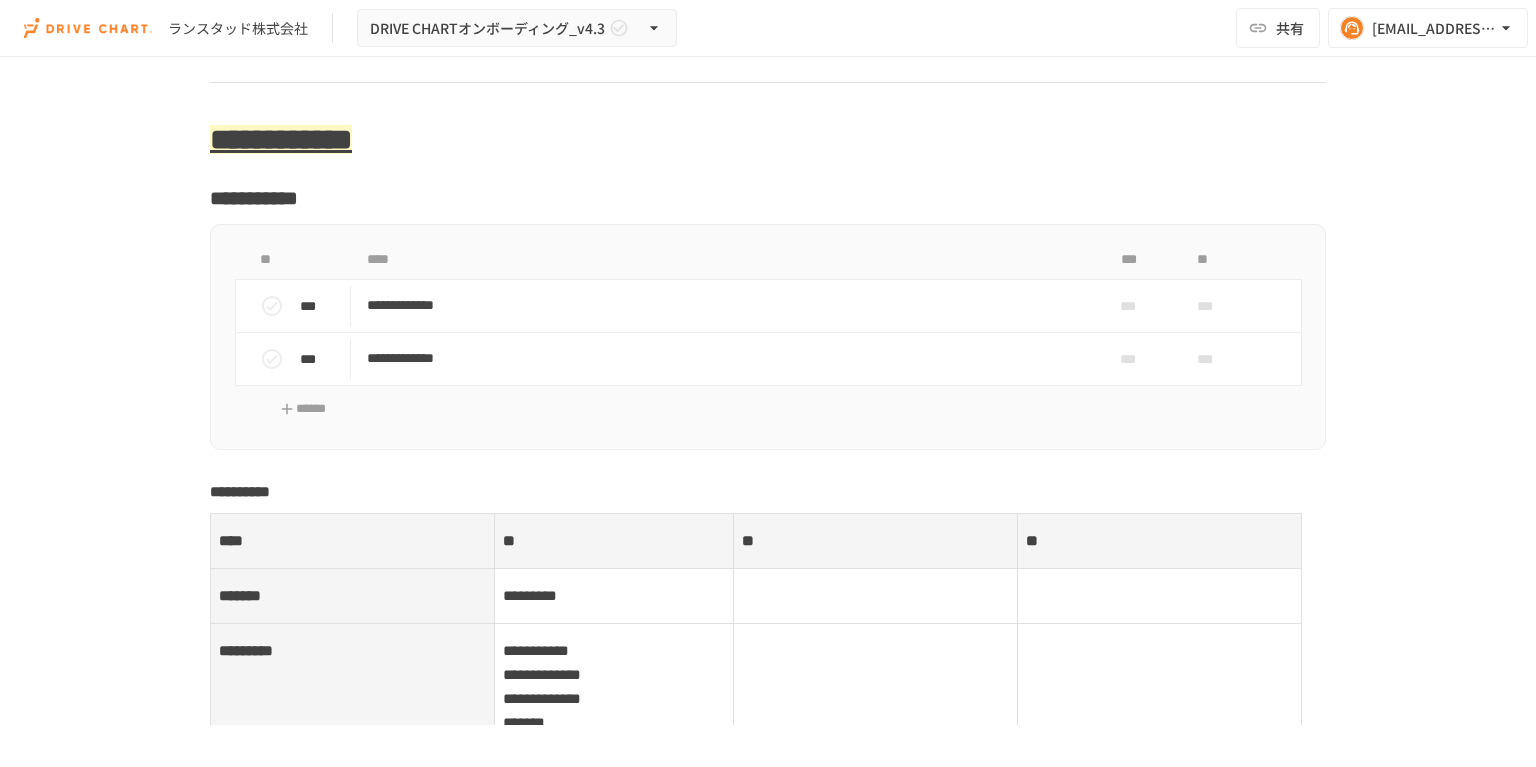 scroll, scrollTop: 6800, scrollLeft: 0, axis: vertical 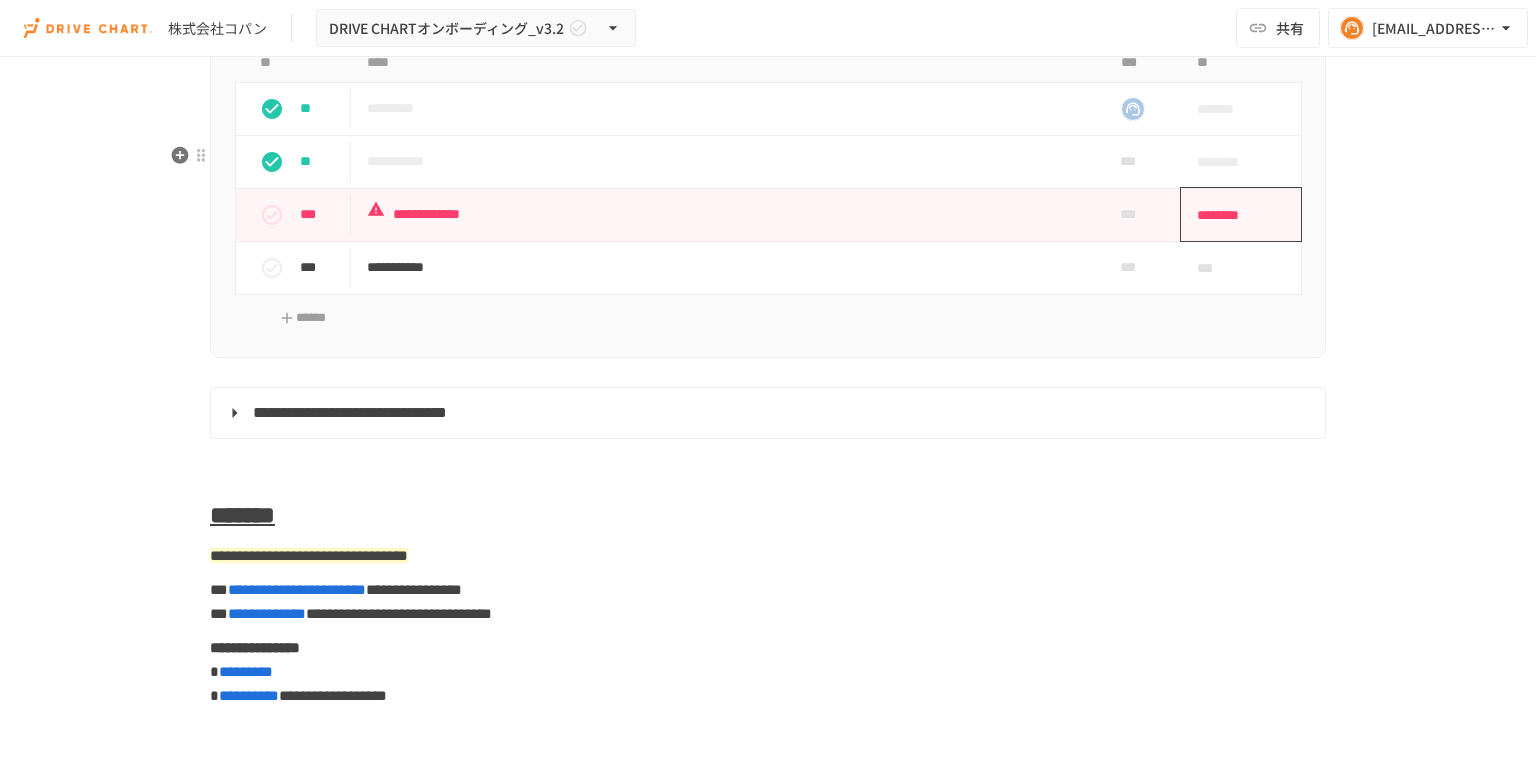 click on "********" at bounding box center [1234, 215] 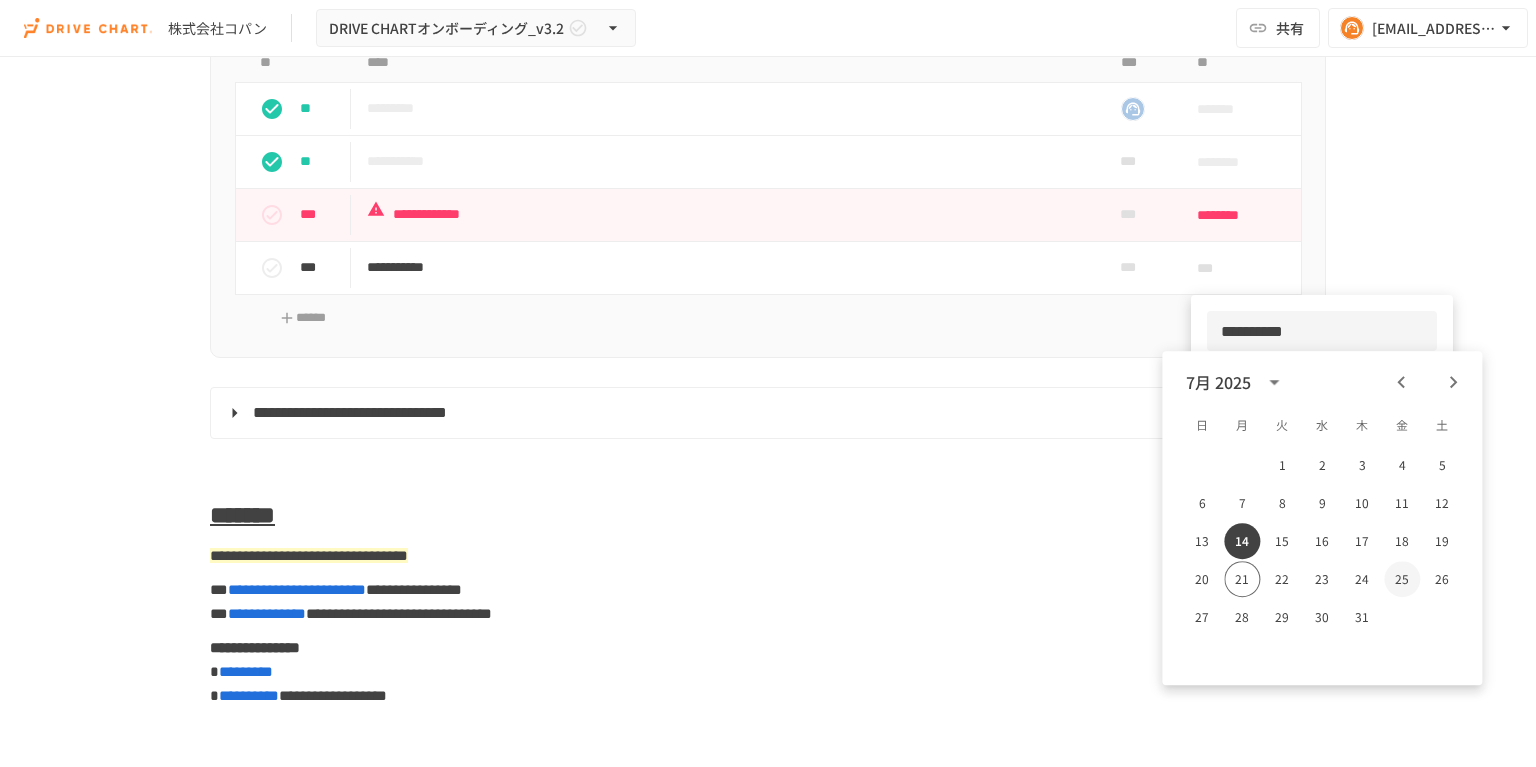 click on "25" at bounding box center (1402, 579) 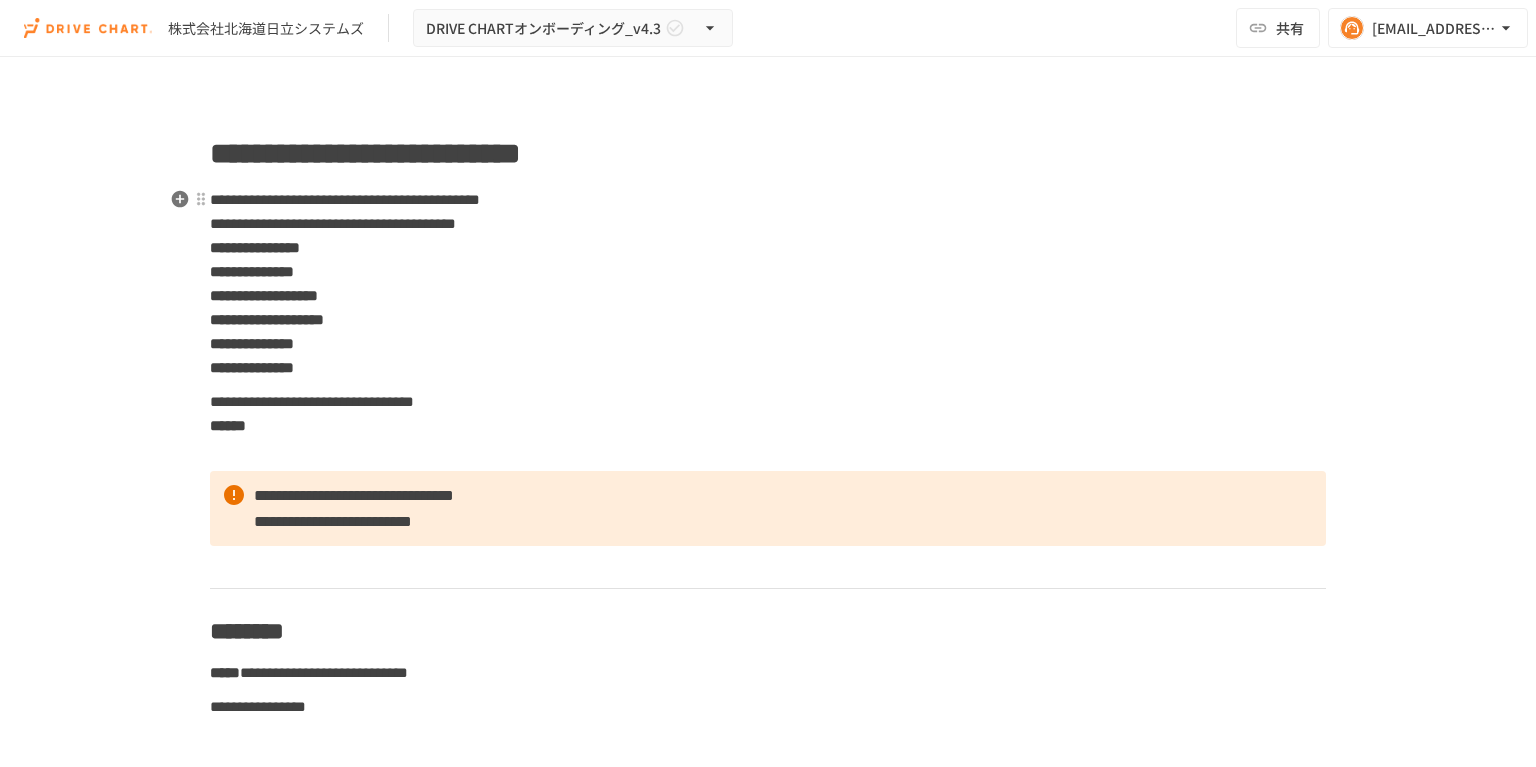 scroll, scrollTop: 0, scrollLeft: 0, axis: both 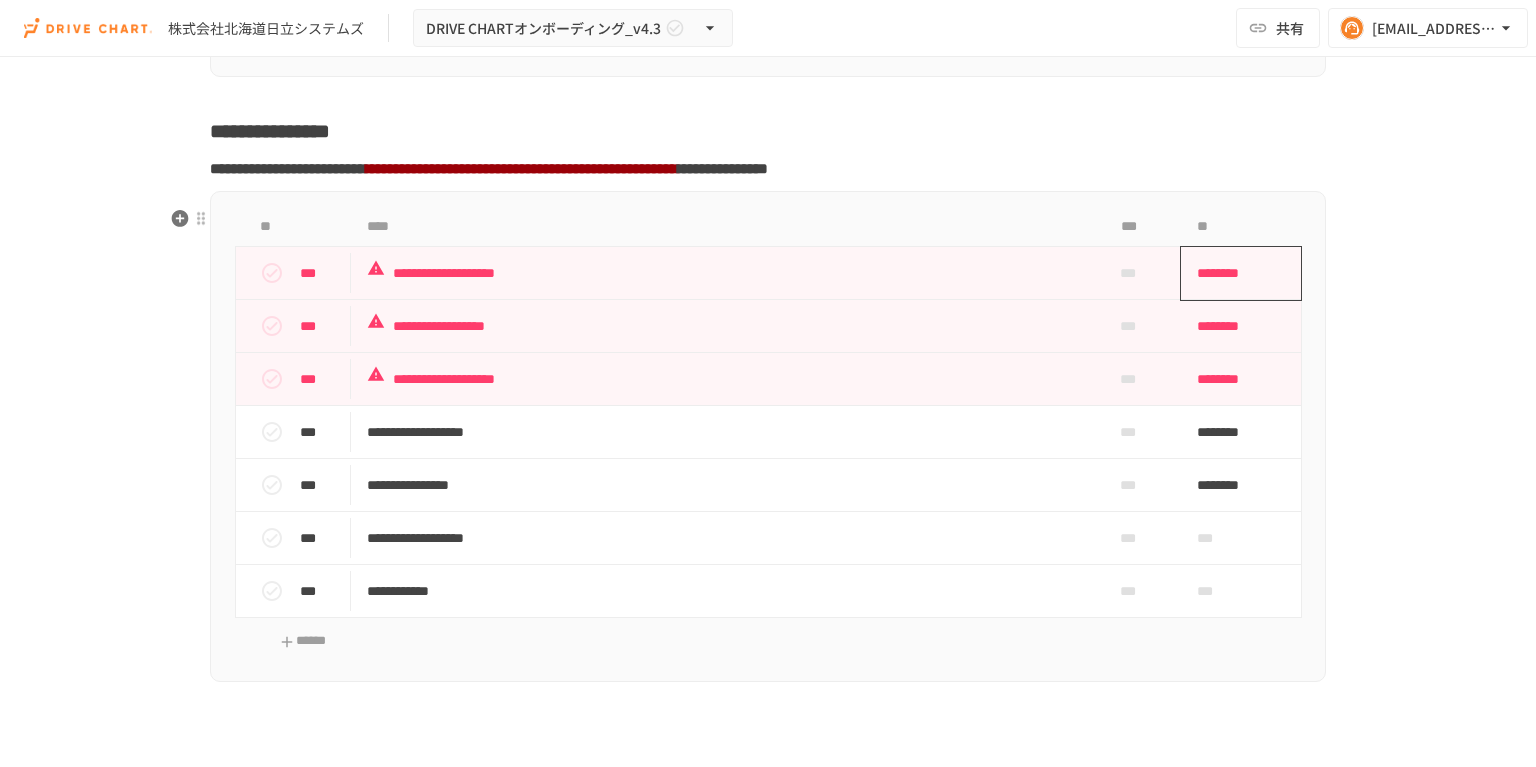 click on "********" at bounding box center [1234, 273] 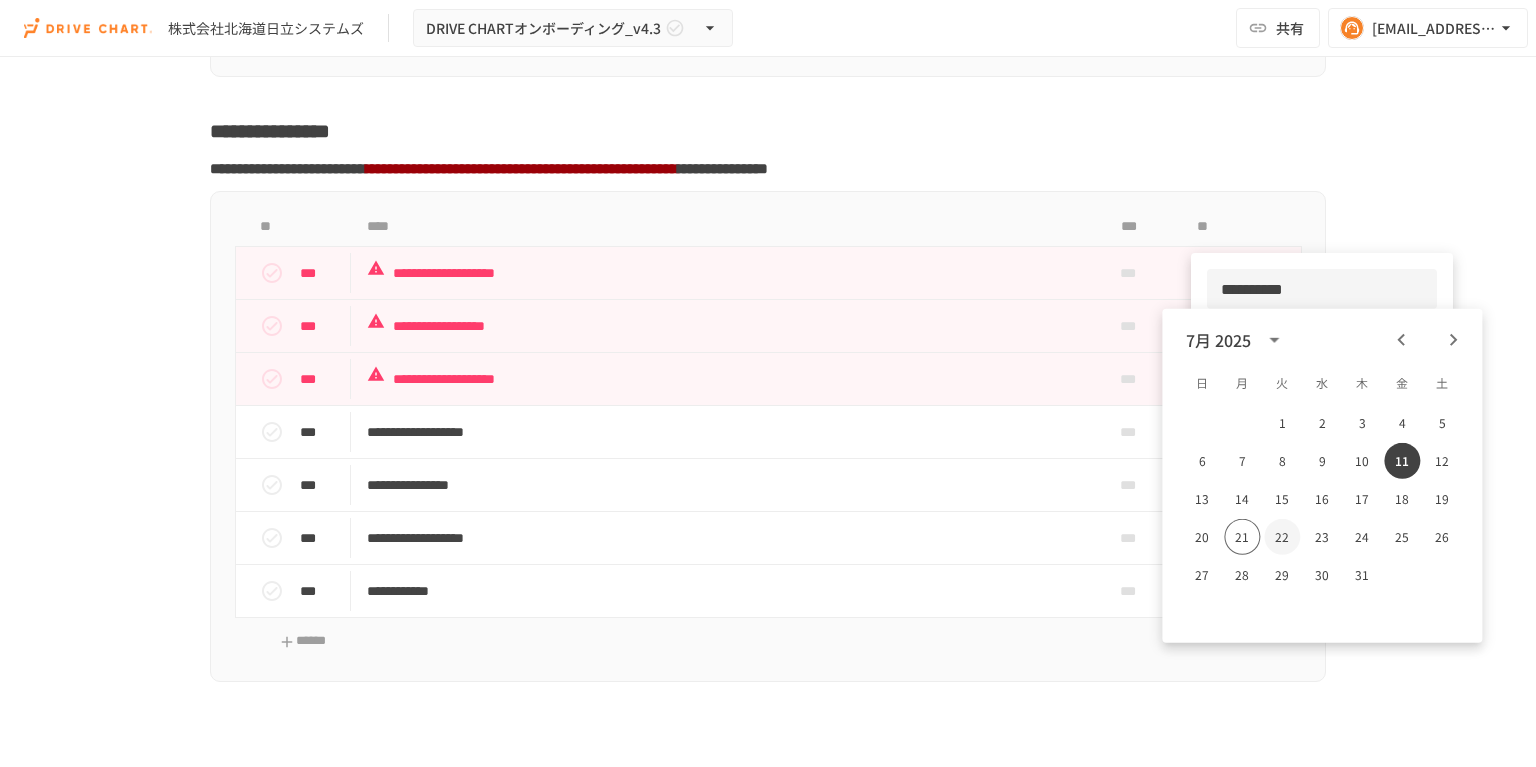 click on "22" at bounding box center (1282, 537) 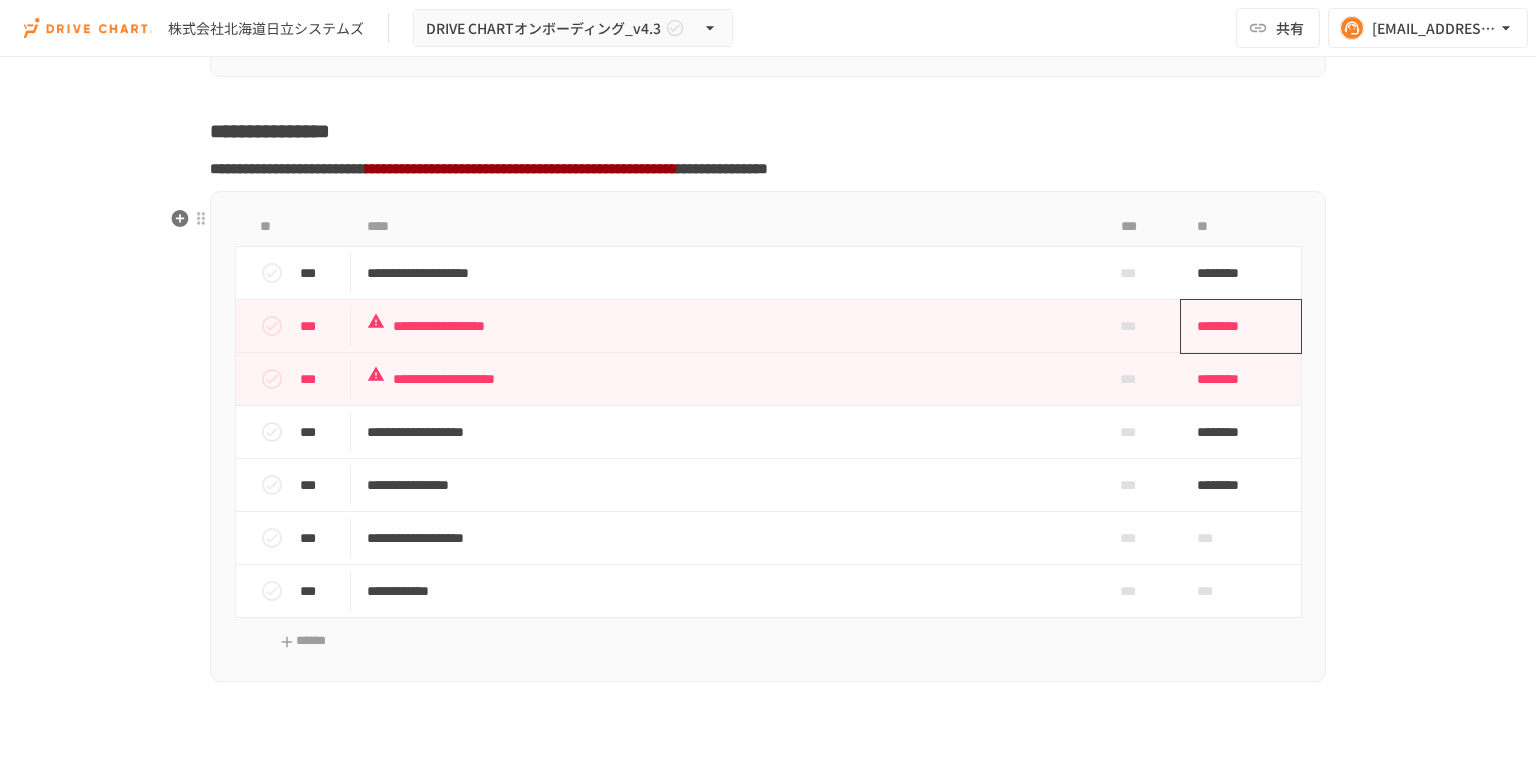 click on "********" at bounding box center [1234, 326] 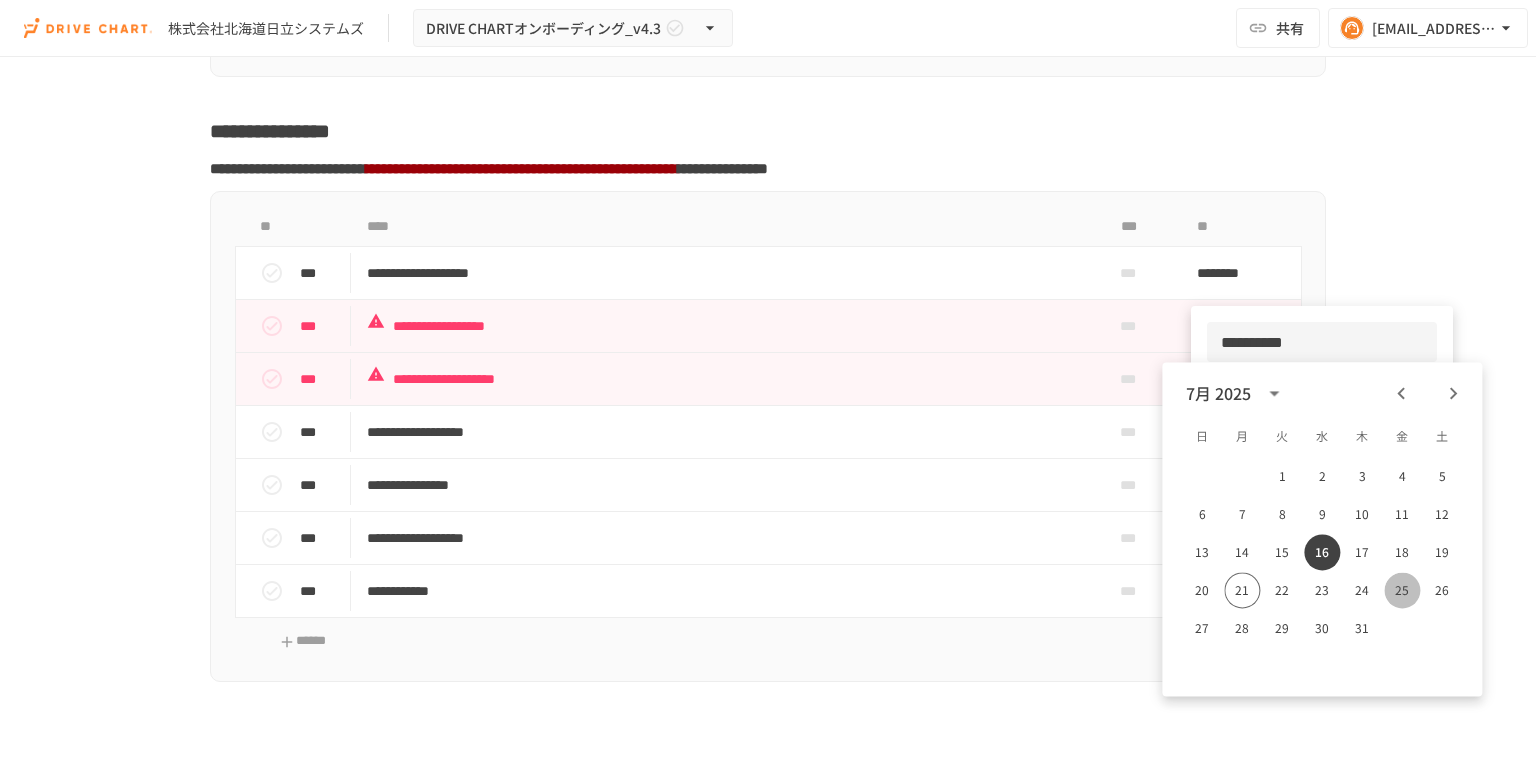 click on "25" at bounding box center (1402, 590) 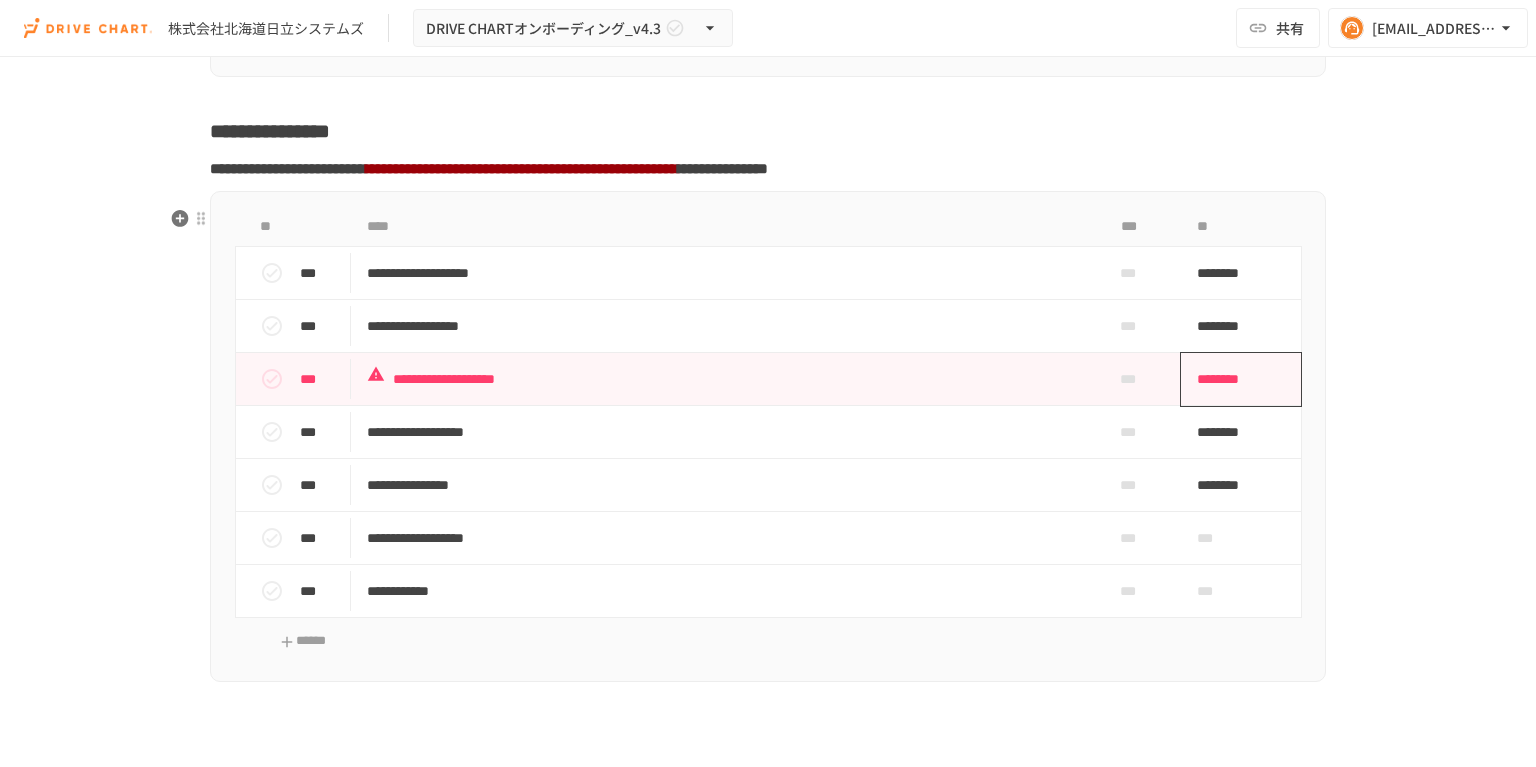 click on "********" at bounding box center (1234, 379) 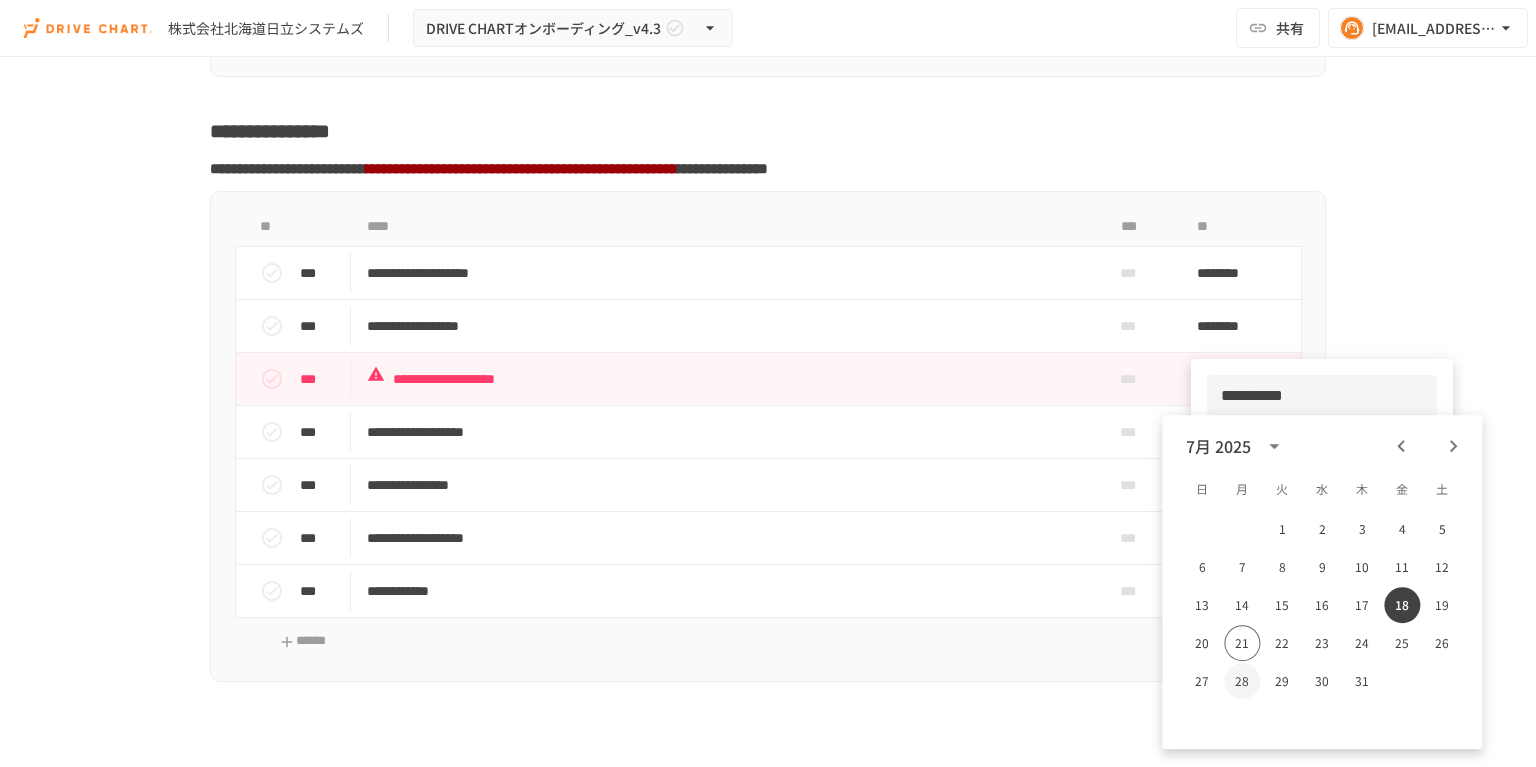 click on "28" at bounding box center (1242, 681) 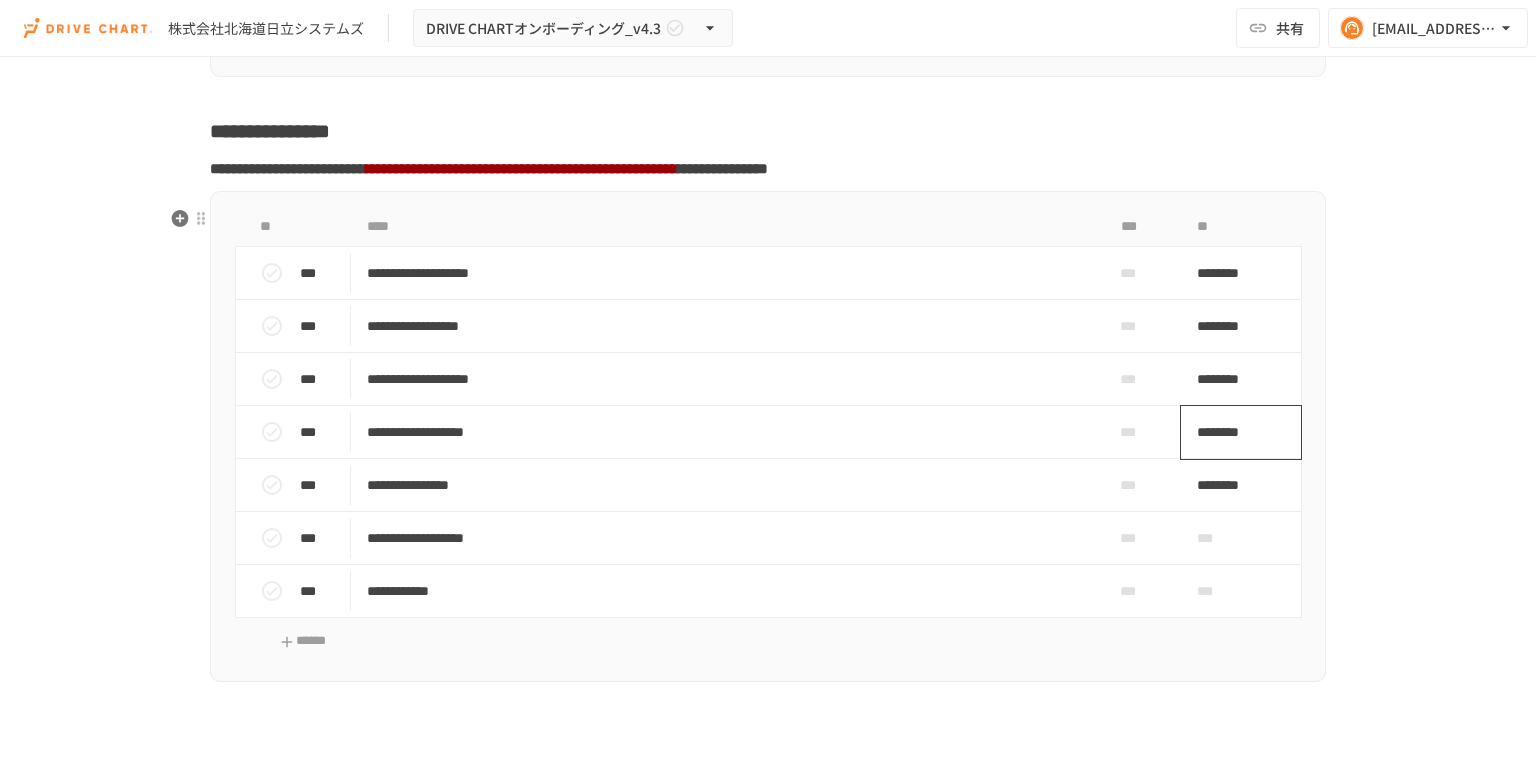 click on "********" at bounding box center [1234, 432] 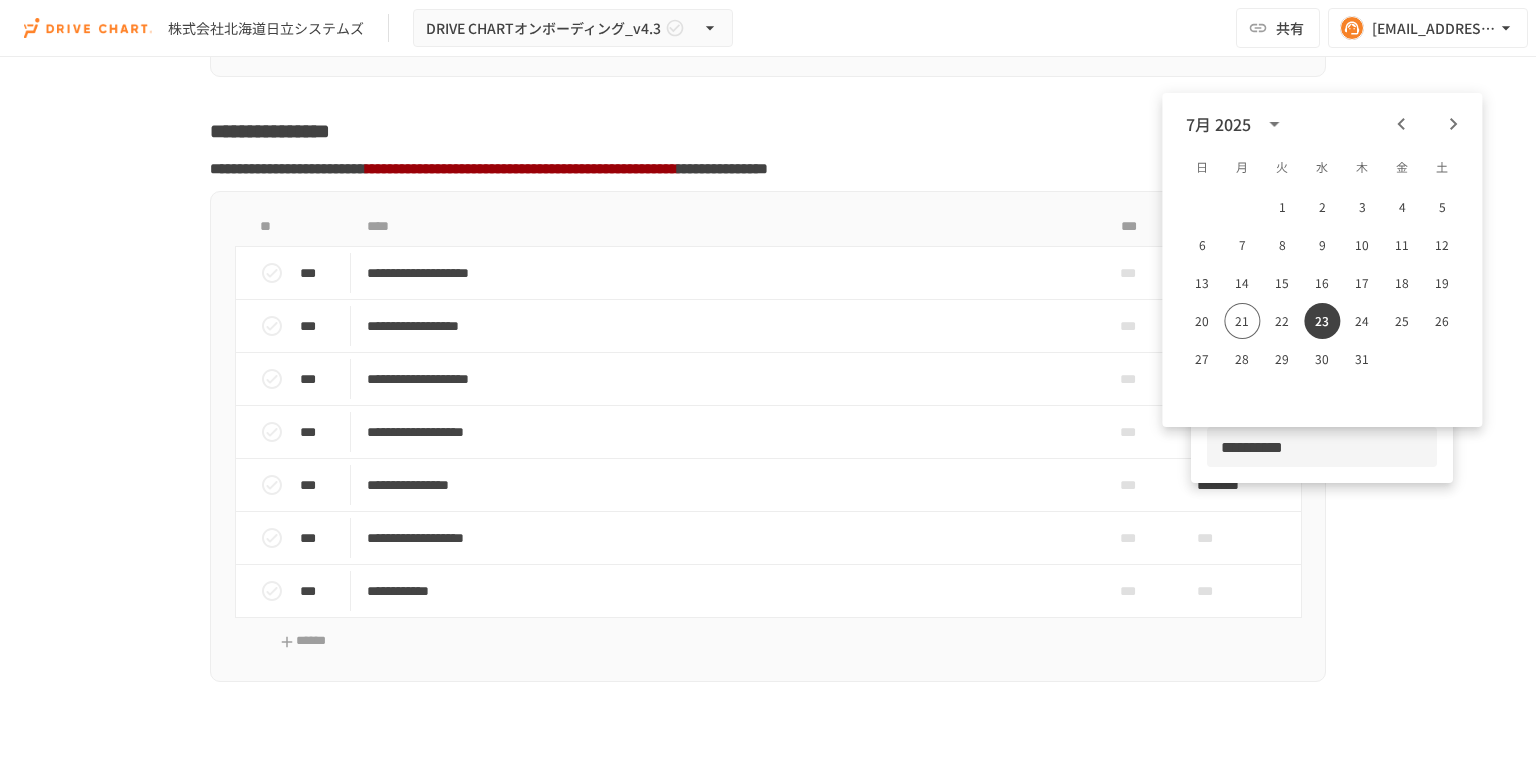 click 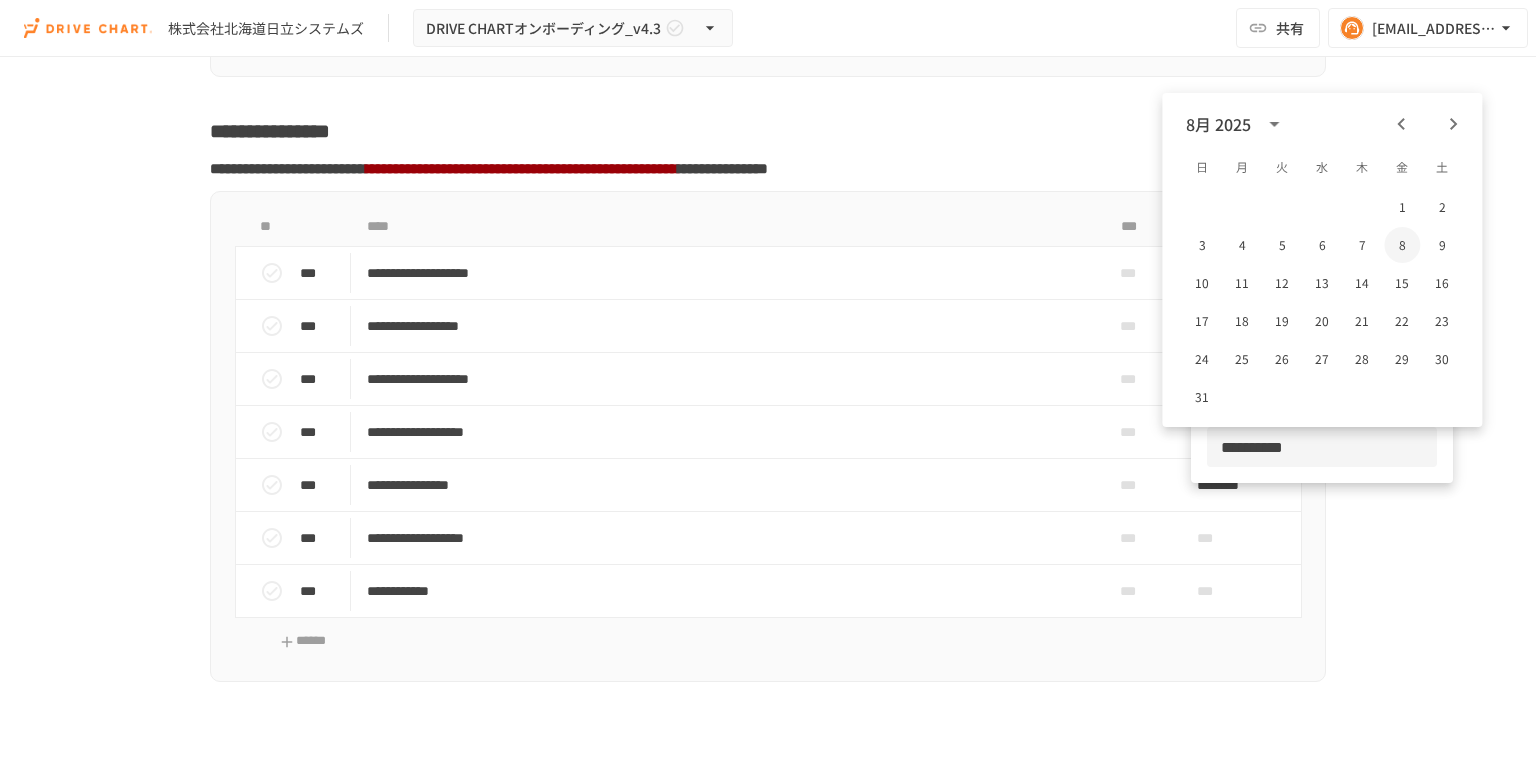 click on "8" at bounding box center [1402, 245] 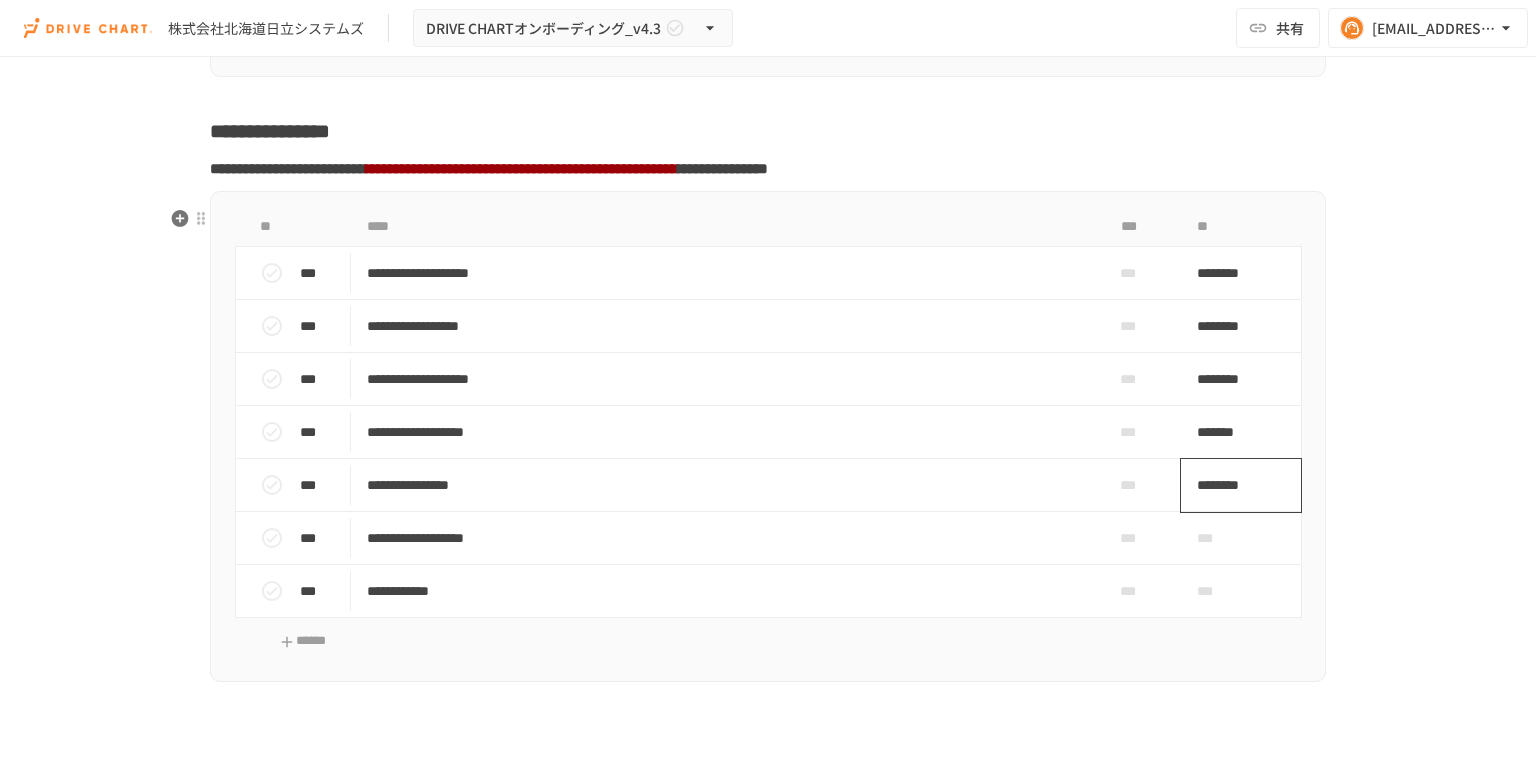 click on "********" at bounding box center (1234, 485) 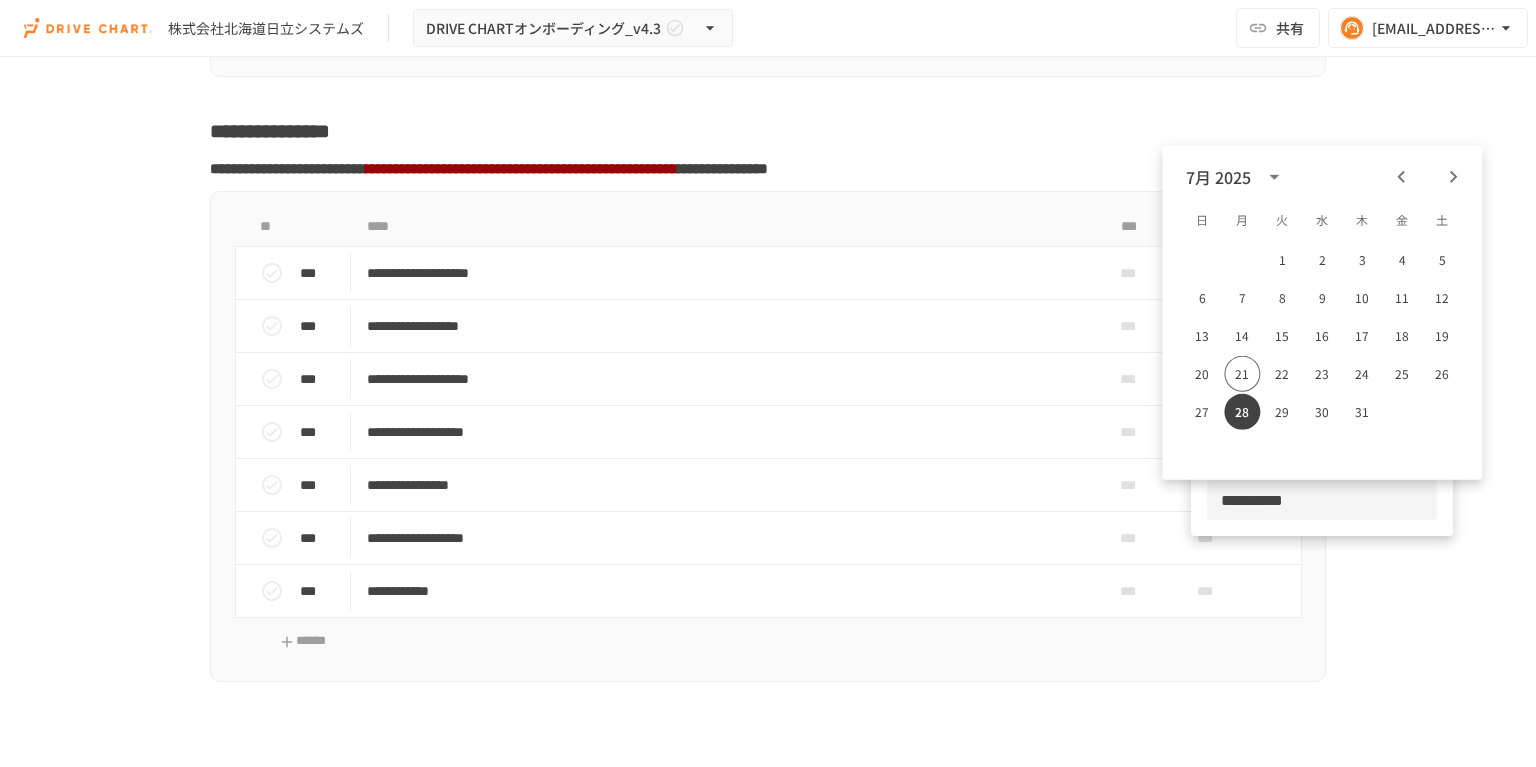 click 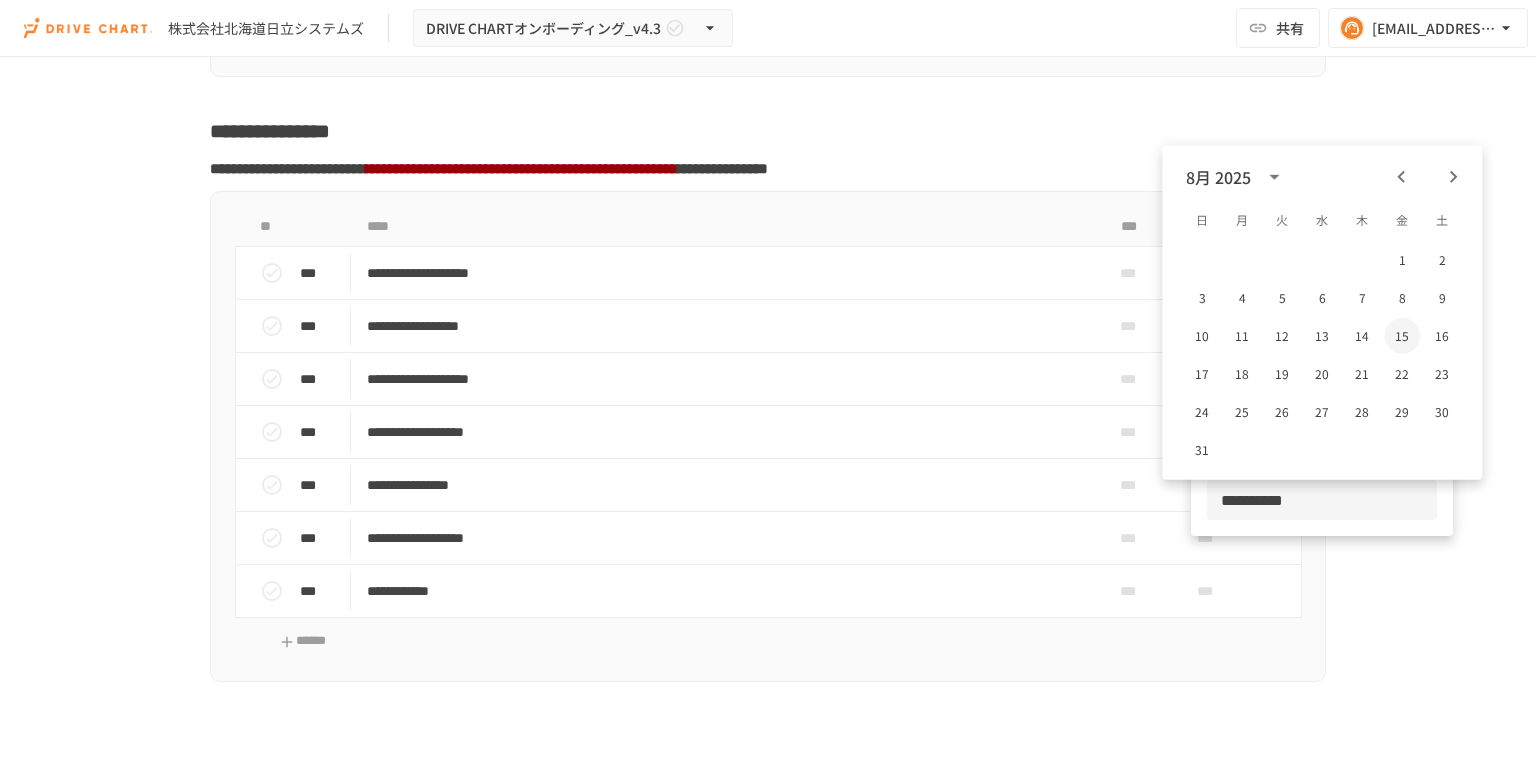 click on "15" at bounding box center (1402, 336) 